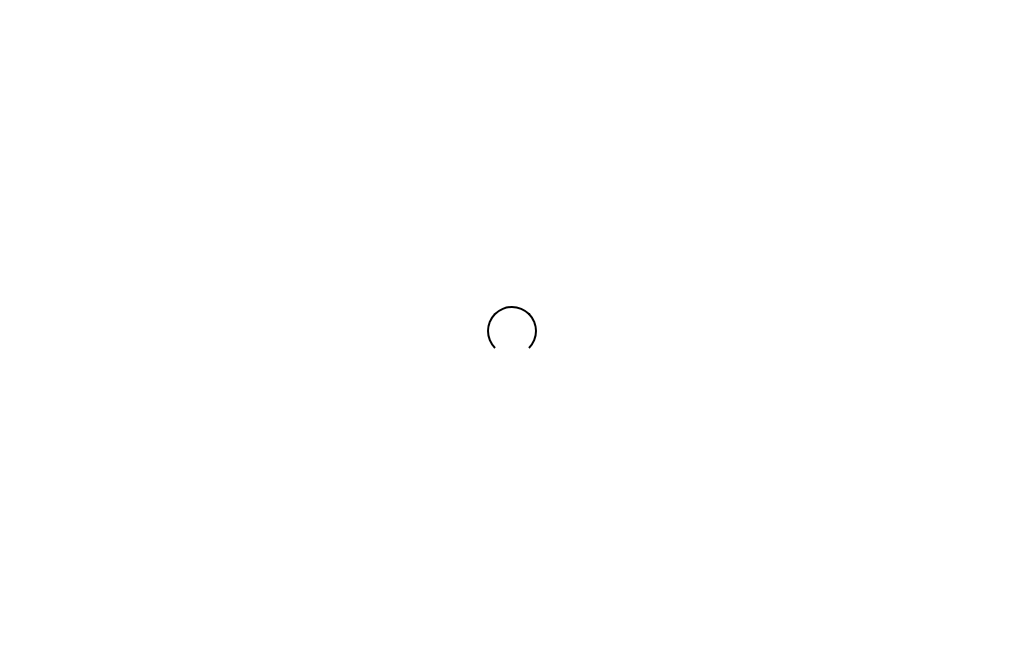 scroll, scrollTop: 0, scrollLeft: 0, axis: both 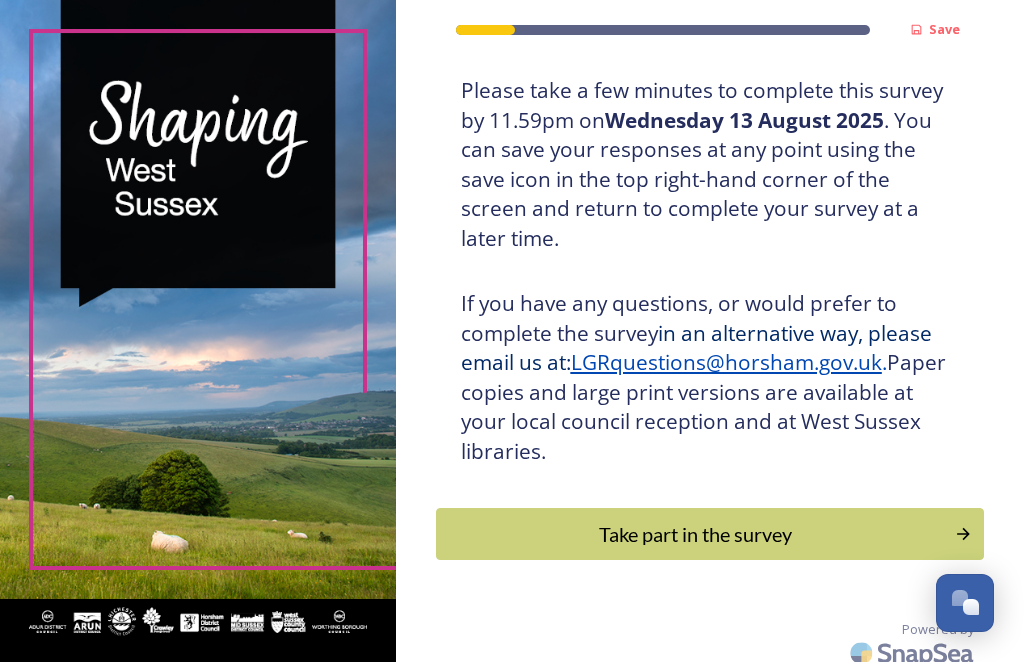 click on "Take part in the survey" at bounding box center (696, 534) 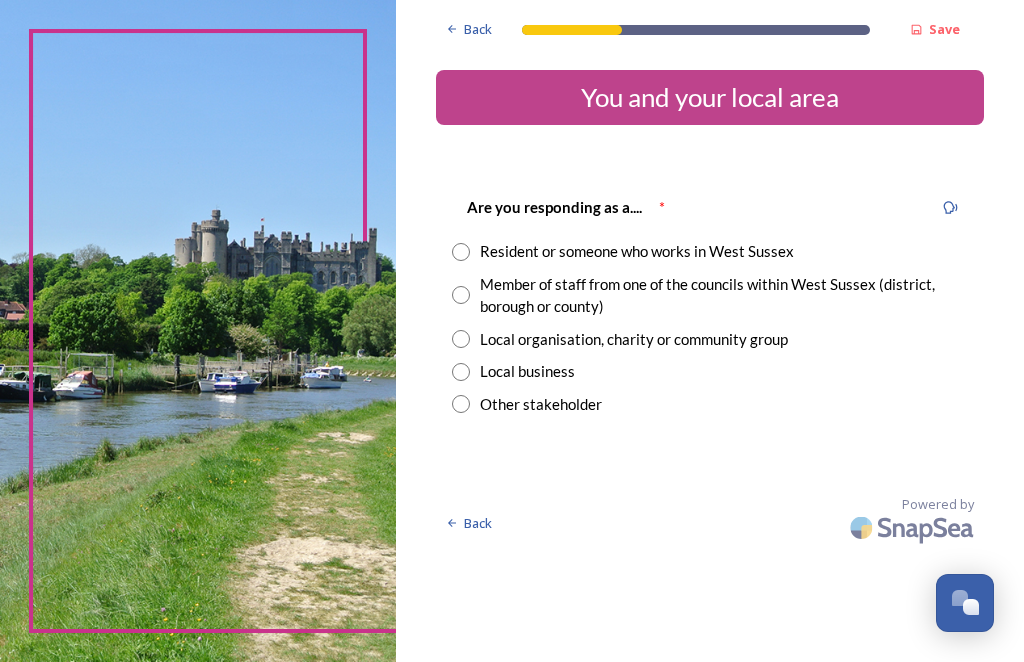 click at bounding box center (461, 252) 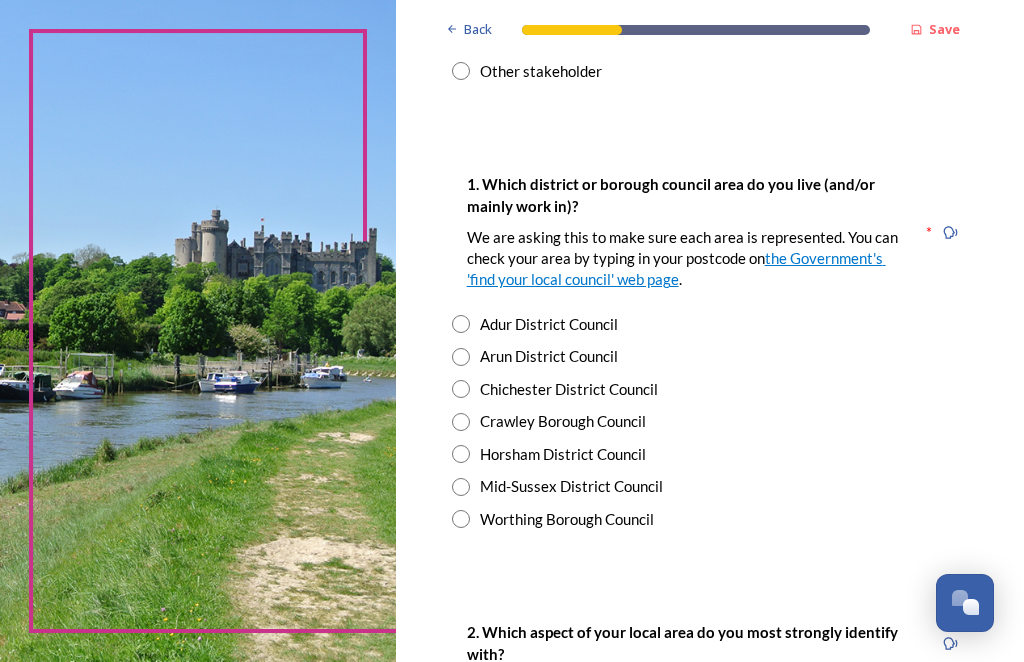 scroll, scrollTop: 334, scrollLeft: 0, axis: vertical 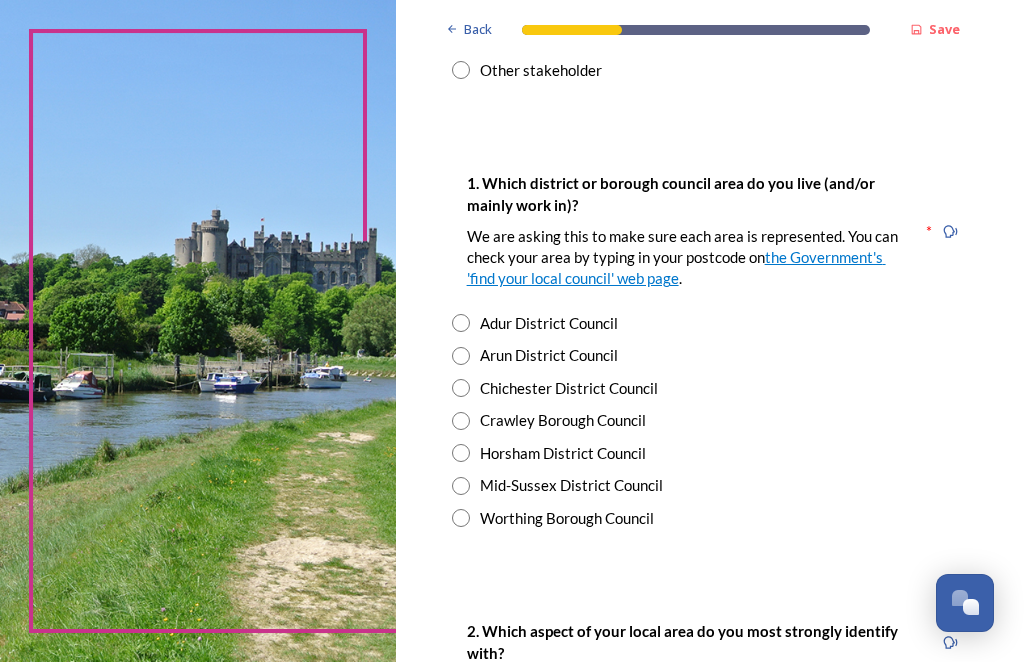 click at bounding box center [461, 518] 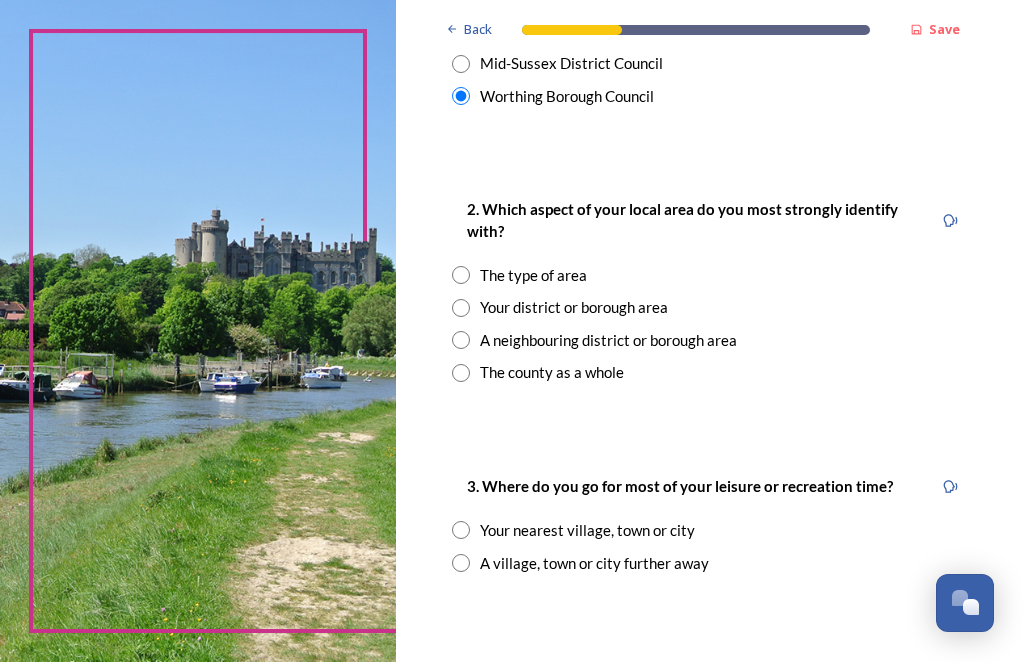 scroll, scrollTop: 759, scrollLeft: 0, axis: vertical 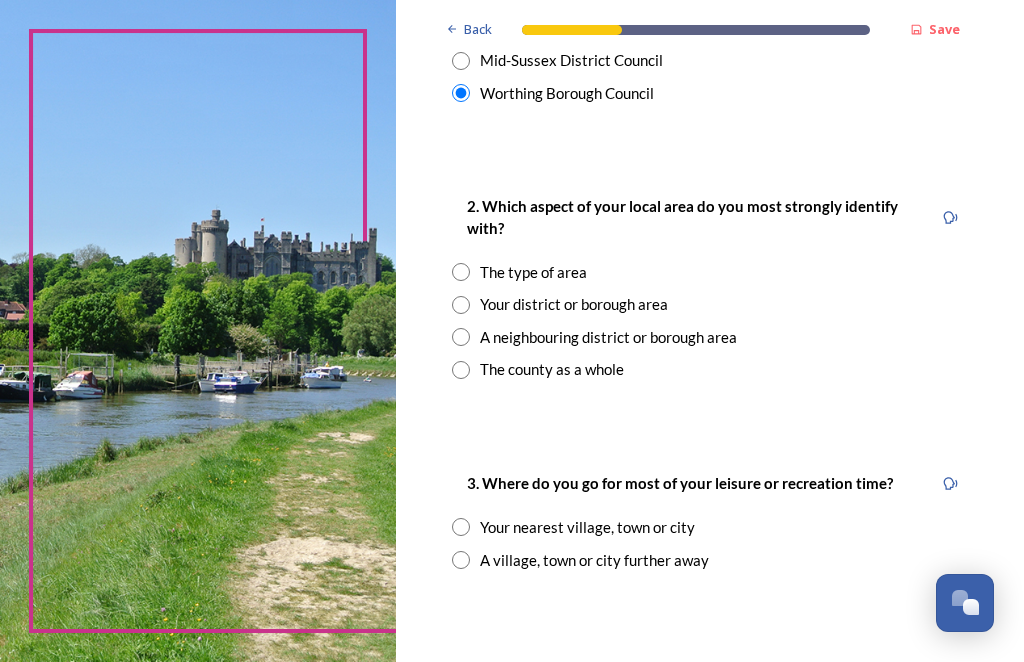 click on "The type of area" at bounding box center (533, 272) 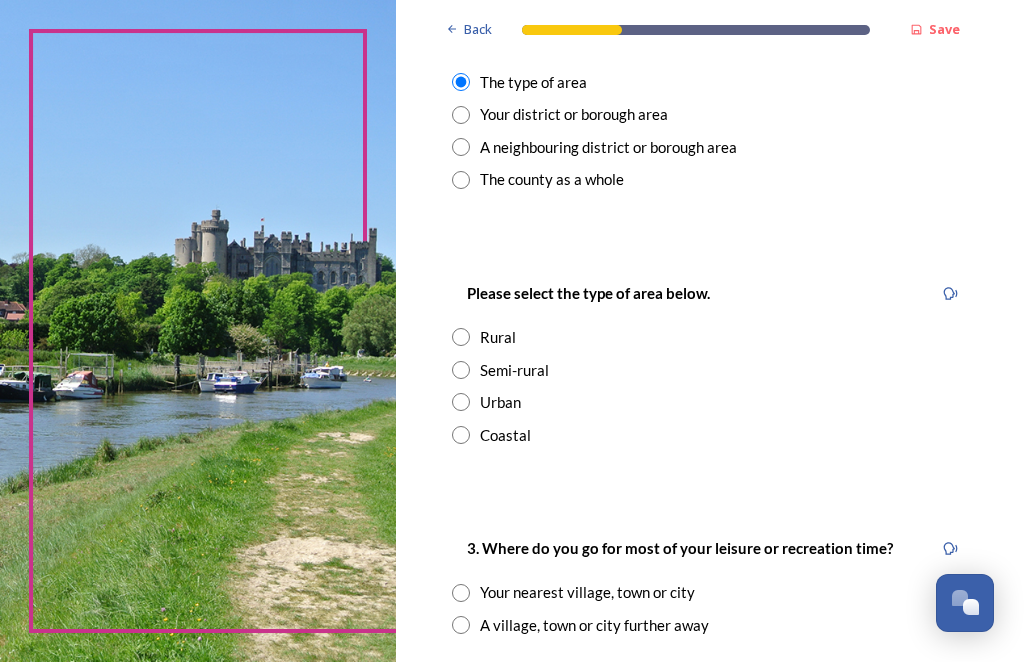 scroll, scrollTop: 951, scrollLeft: 0, axis: vertical 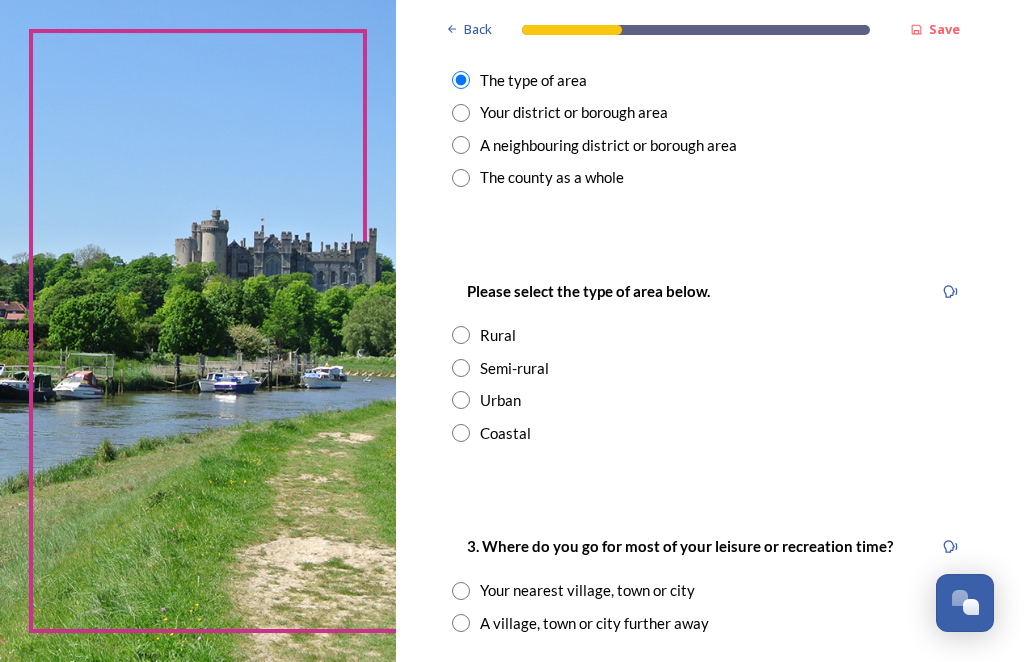 click on "Urban" at bounding box center [500, 400] 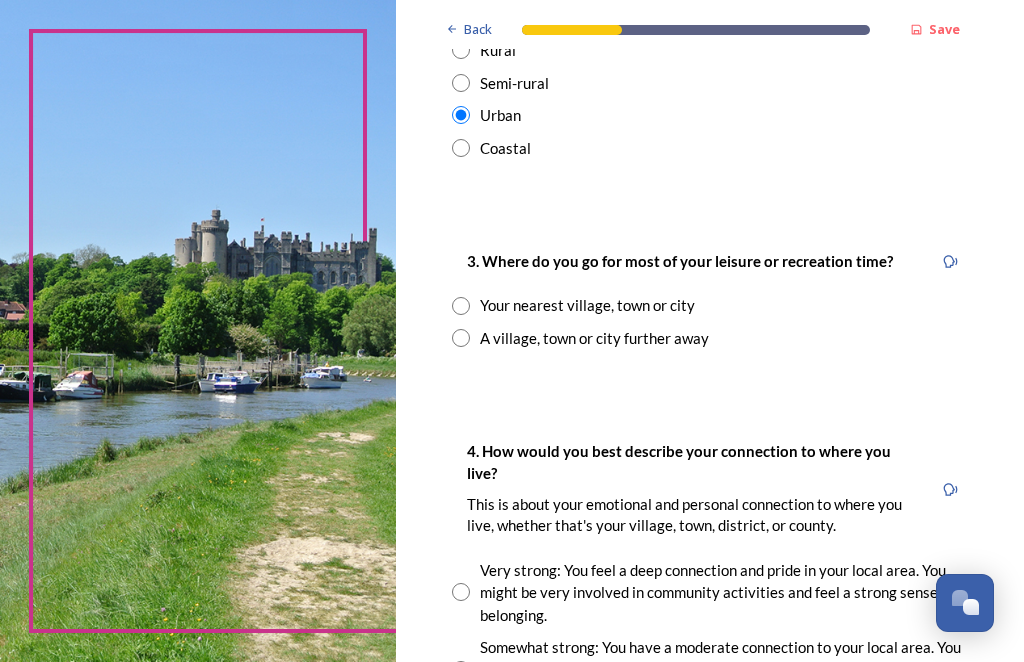 scroll, scrollTop: 1237, scrollLeft: 0, axis: vertical 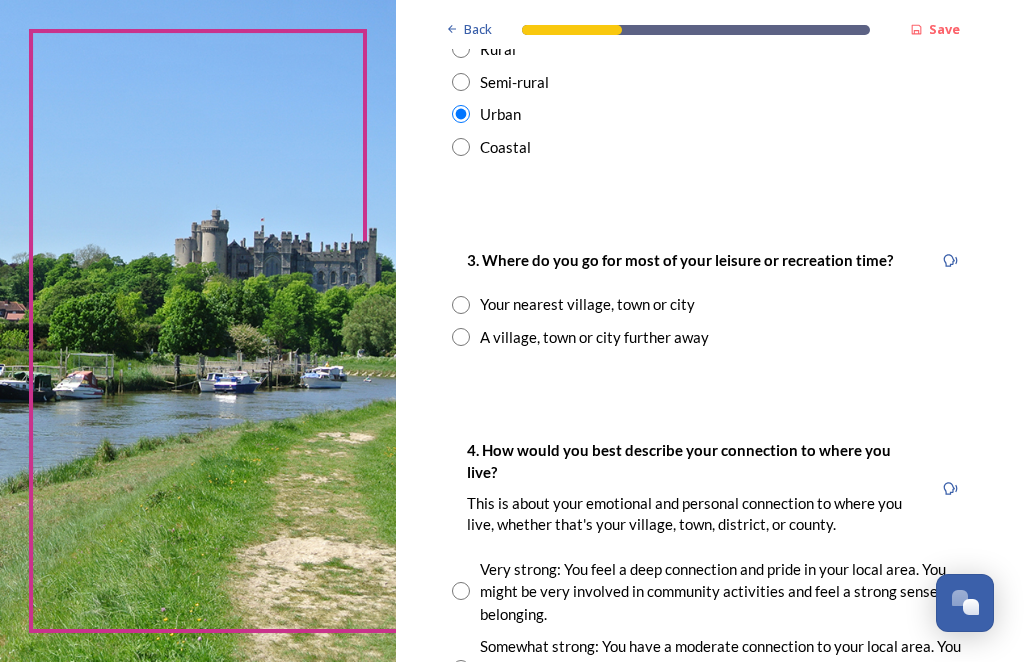 click at bounding box center [461, 337] 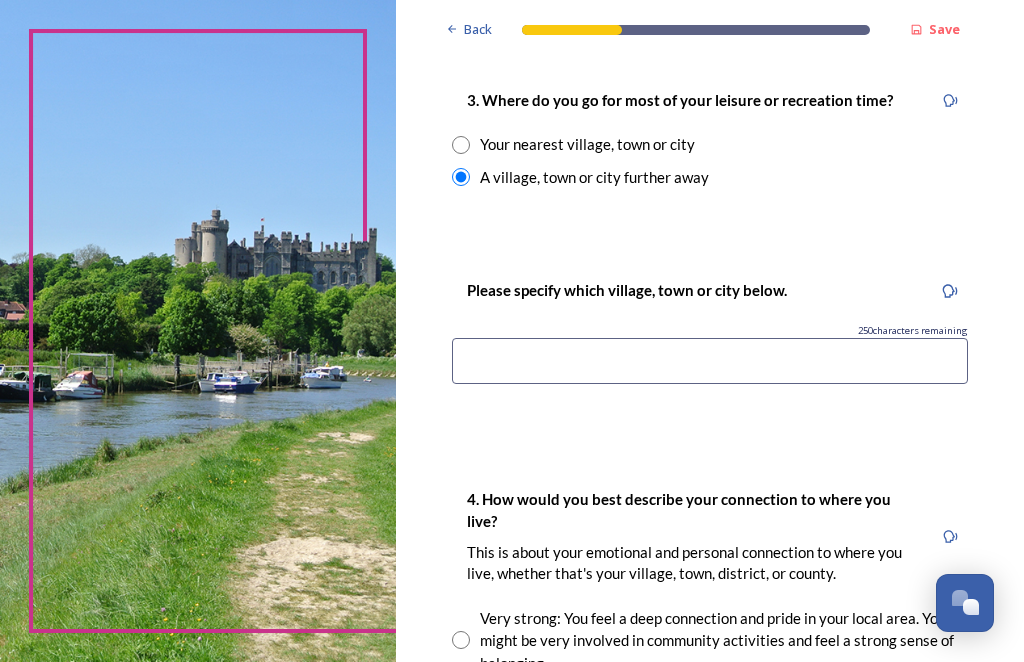 scroll, scrollTop: 1399, scrollLeft: 0, axis: vertical 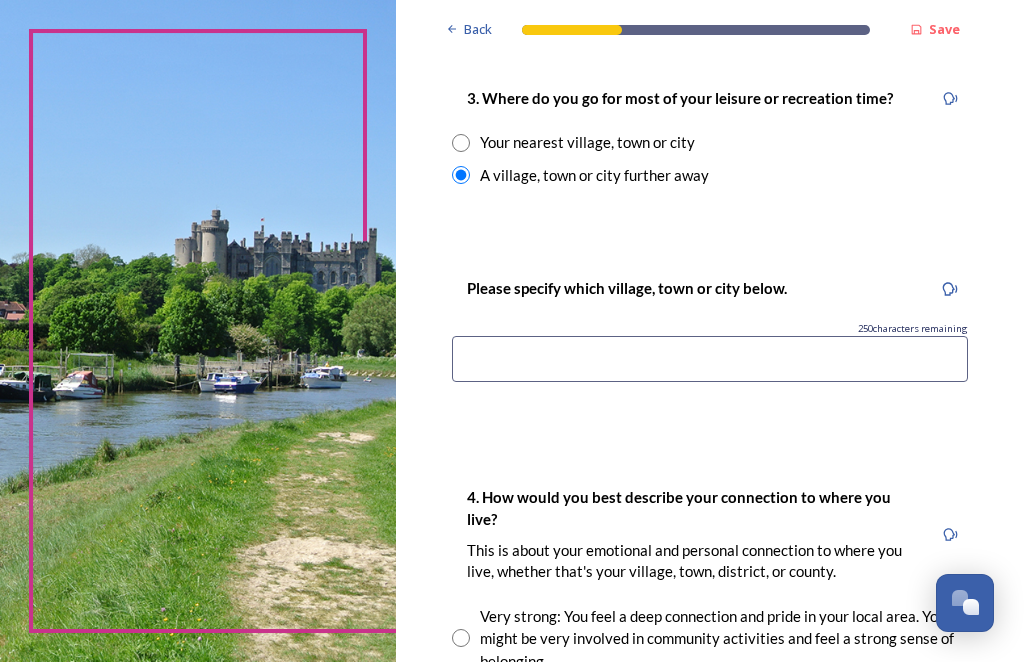 click at bounding box center [710, 359] 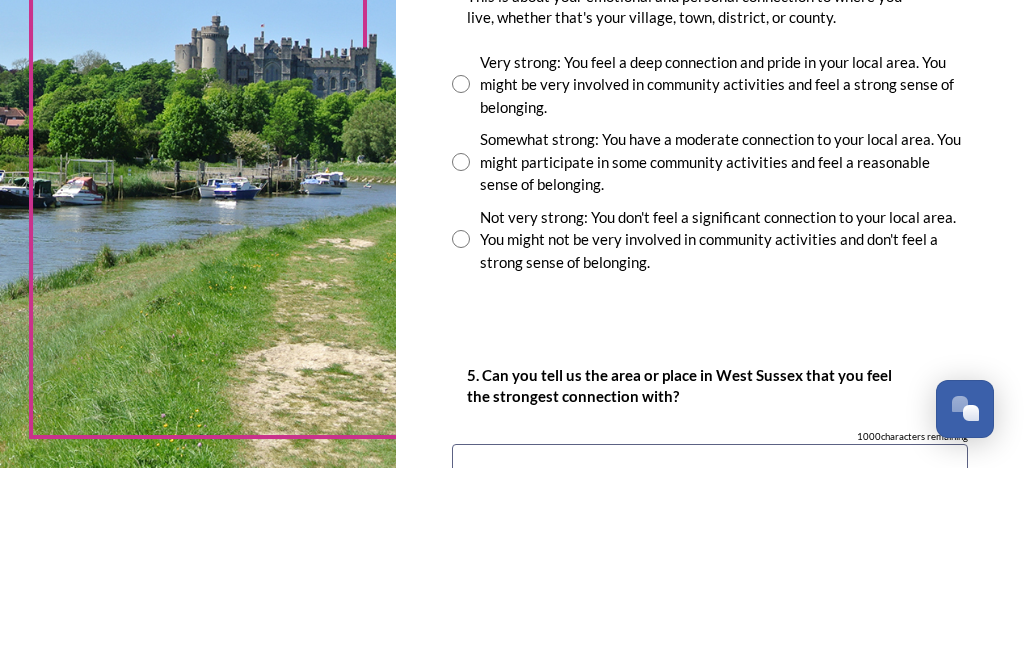 scroll, scrollTop: 1764, scrollLeft: 0, axis: vertical 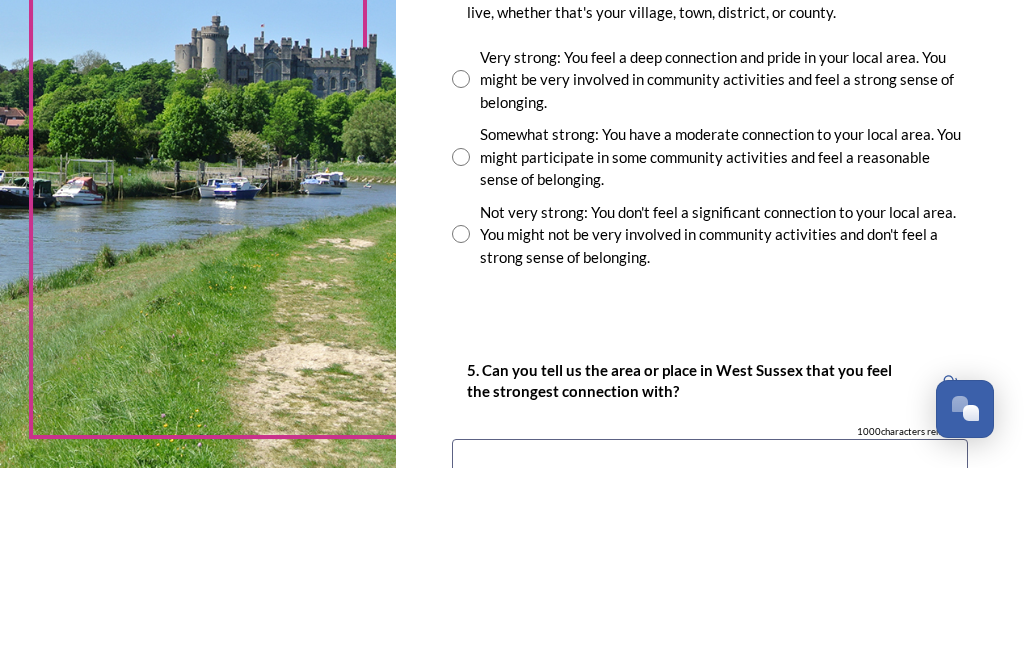 type on "[CITY]" 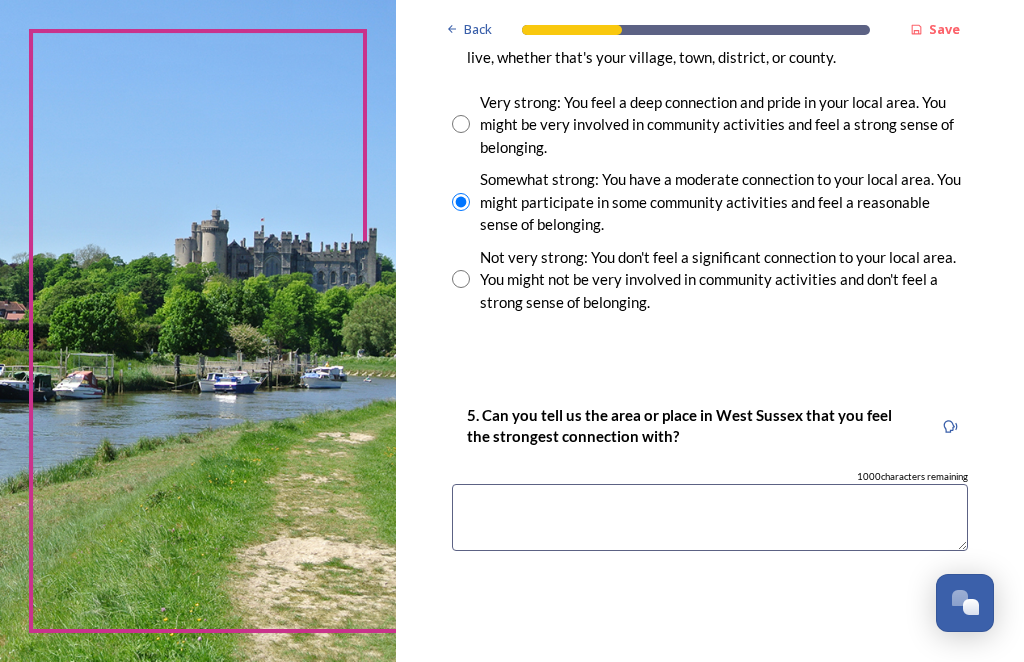 scroll, scrollTop: 1913, scrollLeft: 0, axis: vertical 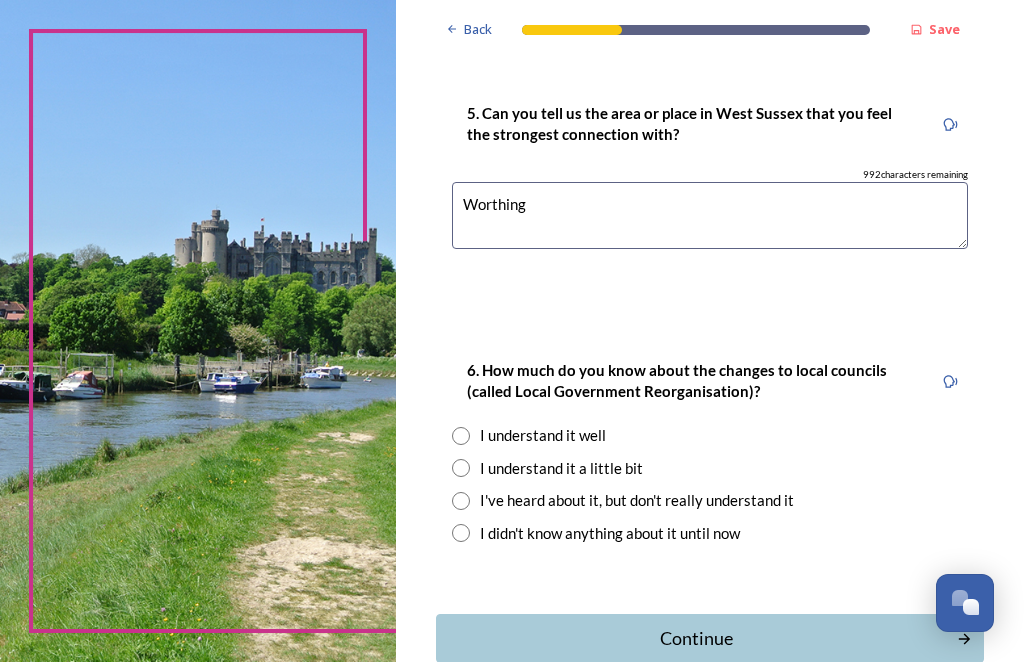 type on "Worthing" 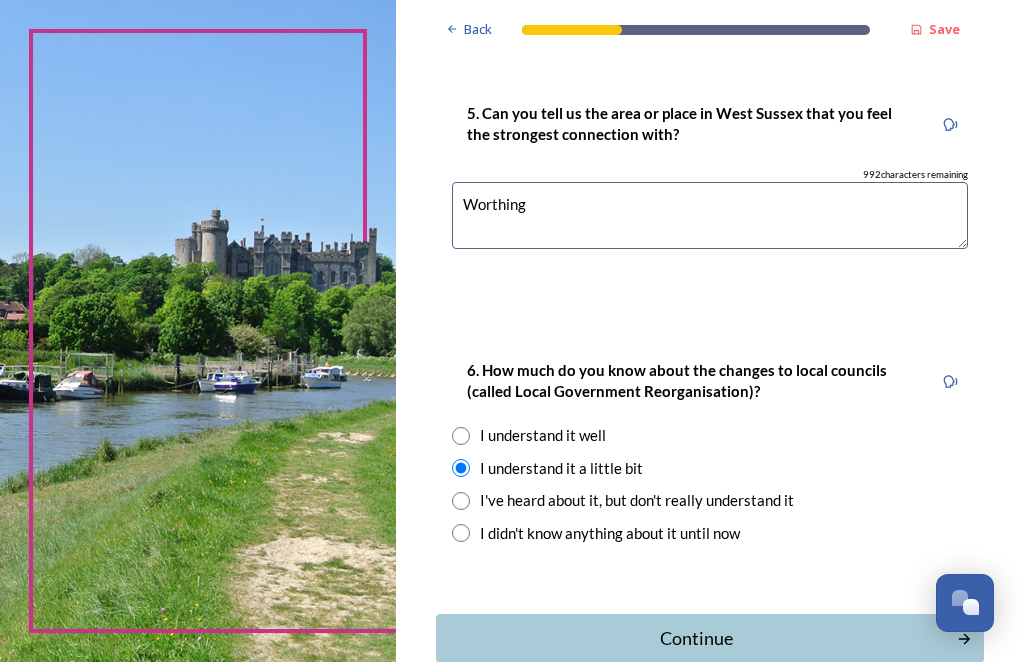 click on "Continue" at bounding box center (696, 638) 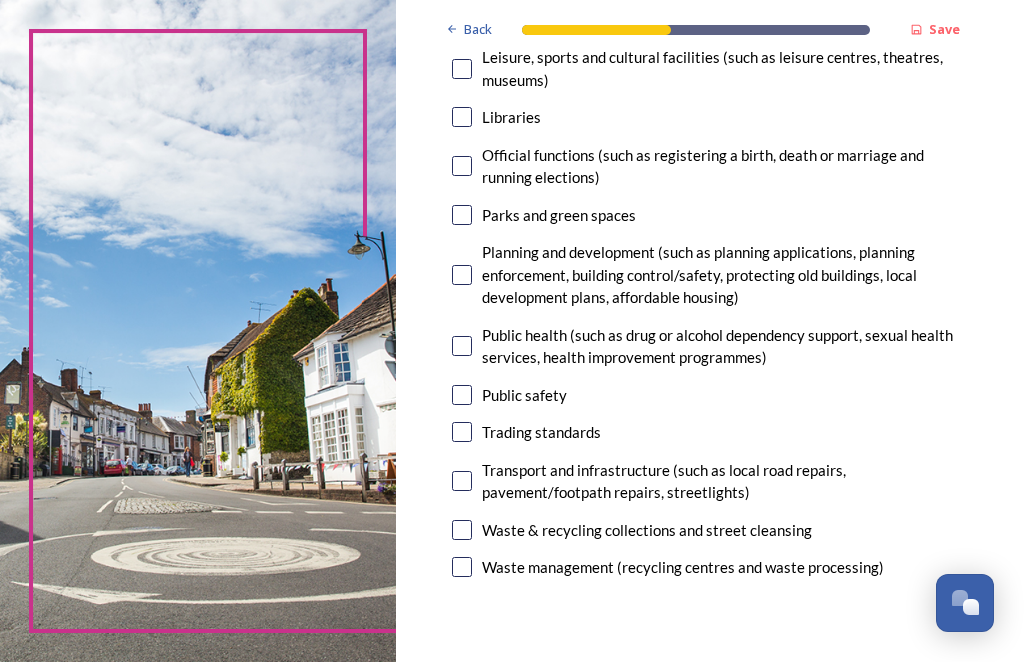 scroll, scrollTop: 695, scrollLeft: 0, axis: vertical 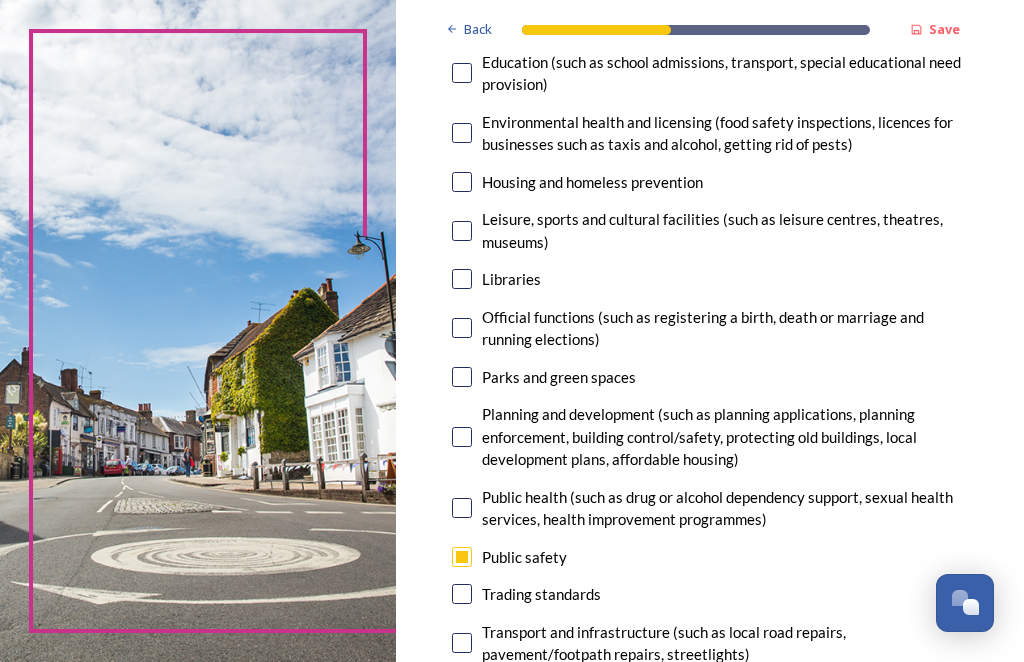 click at bounding box center (462, 377) 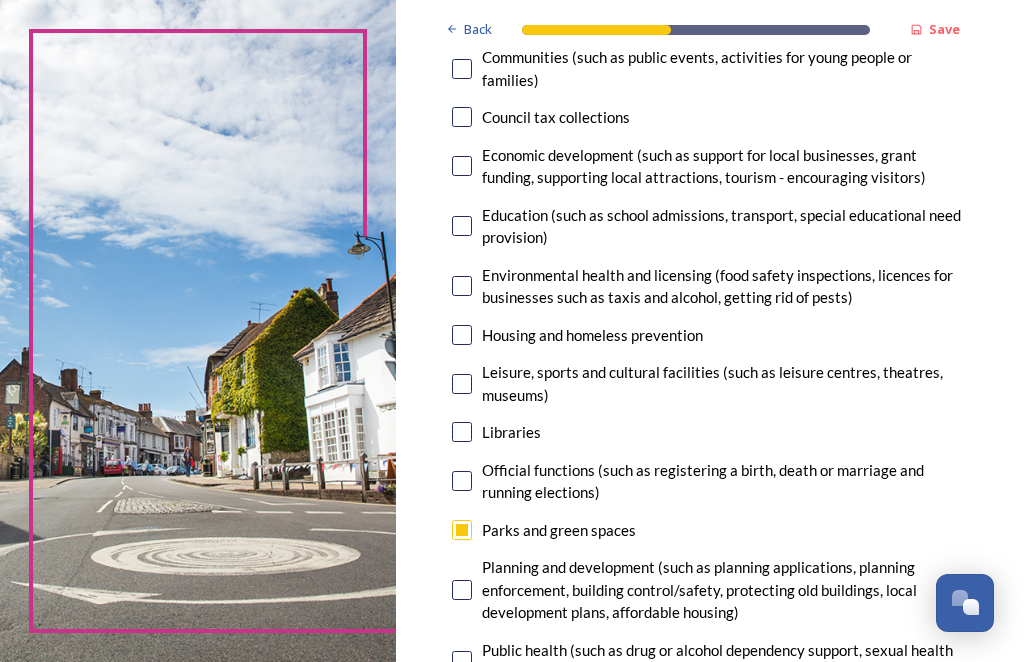 scroll, scrollTop: 380, scrollLeft: 0, axis: vertical 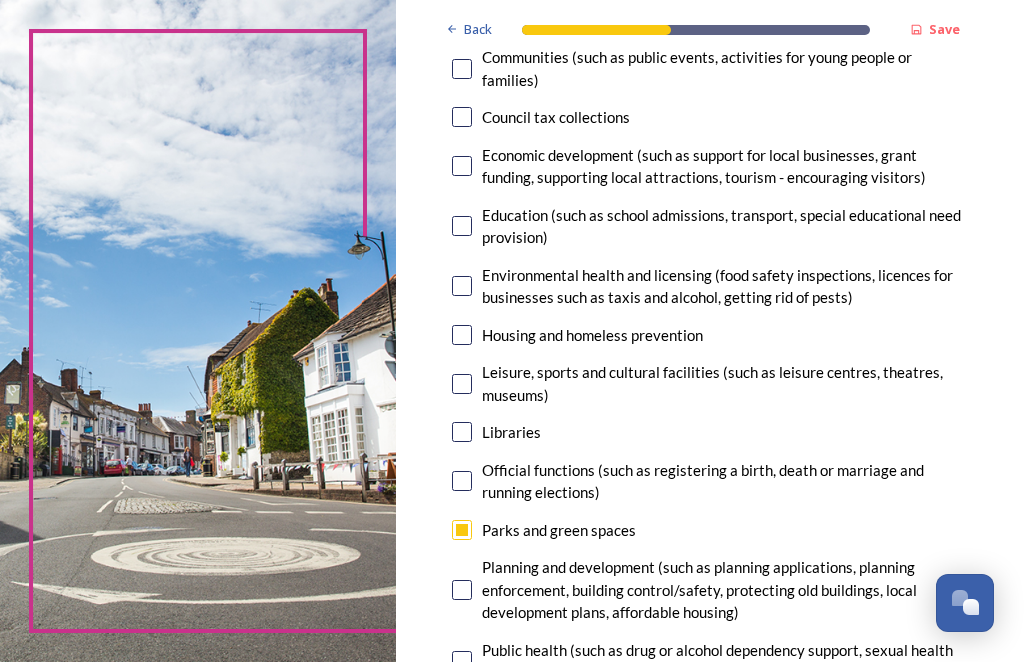 click at bounding box center [462, 384] 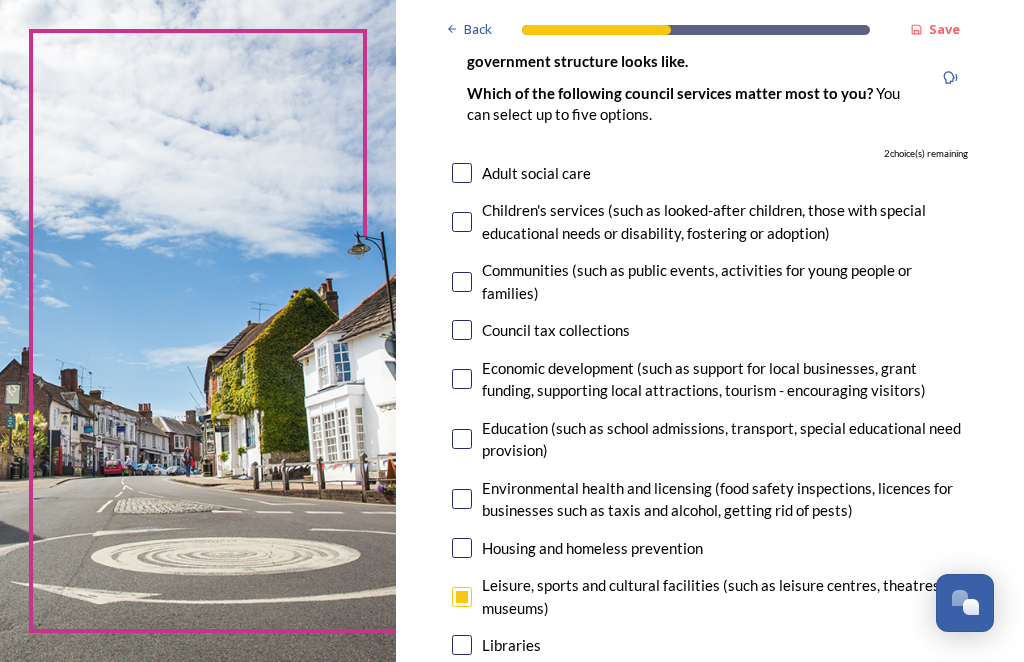 scroll, scrollTop: 166, scrollLeft: 0, axis: vertical 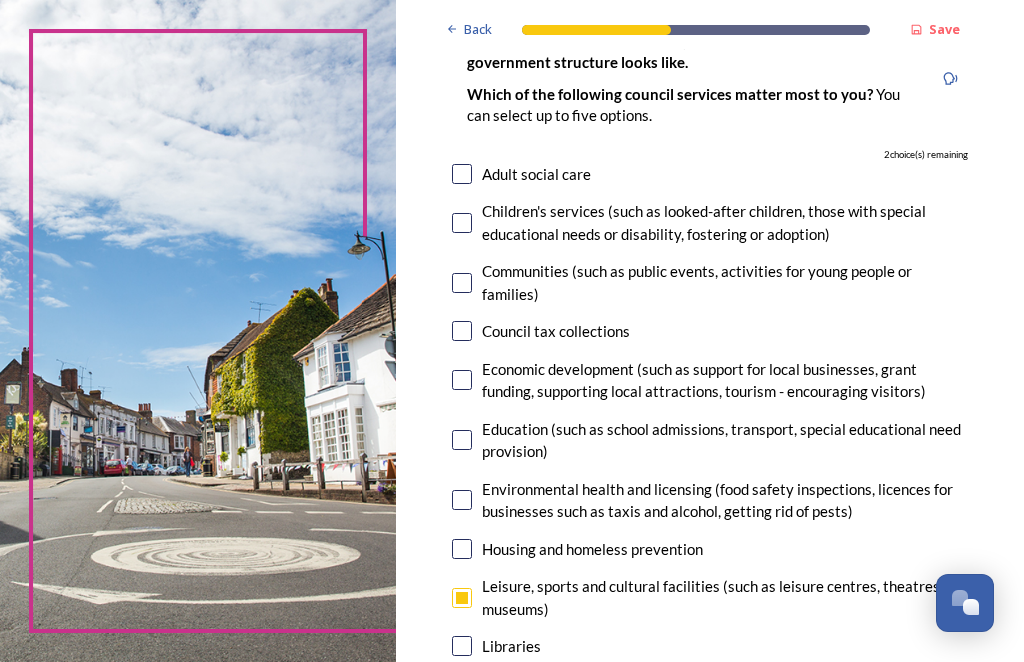 click at bounding box center [462, 331] 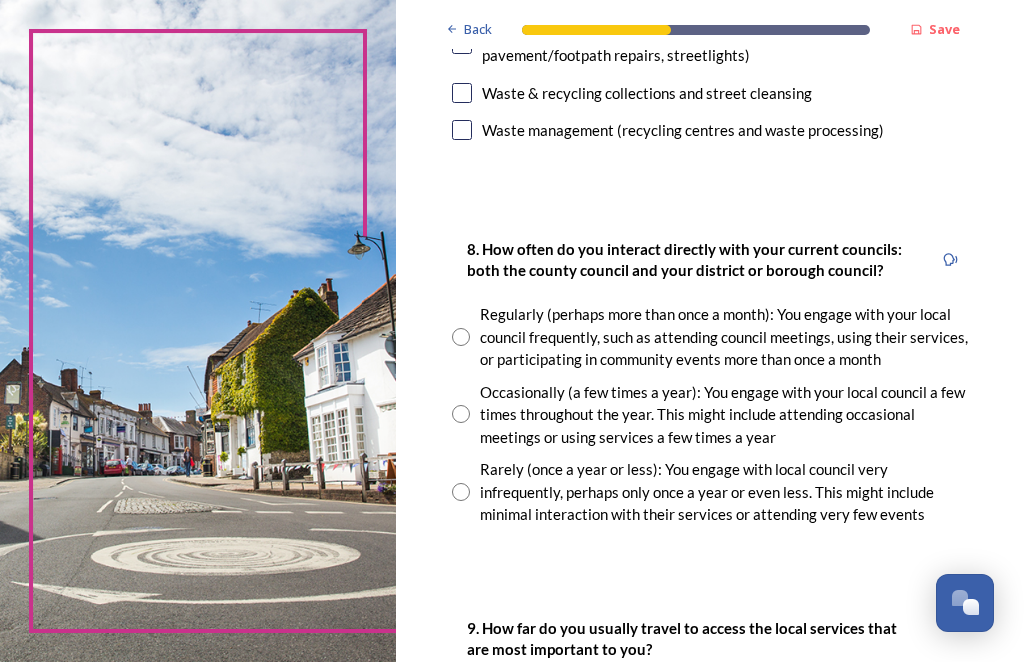 scroll, scrollTop: 1133, scrollLeft: 0, axis: vertical 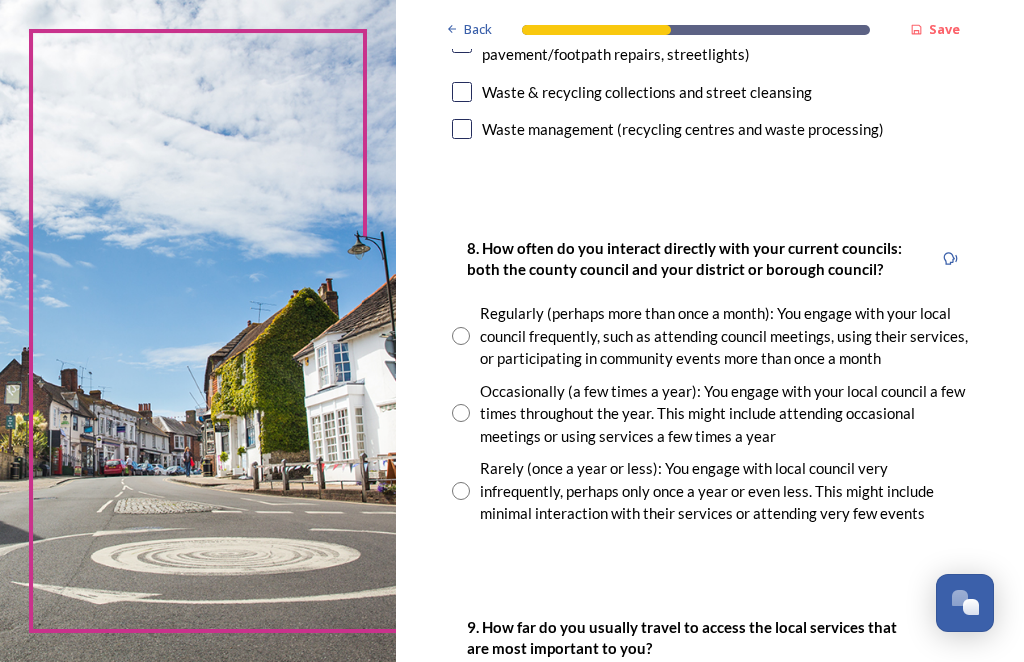 click at bounding box center (461, 491) 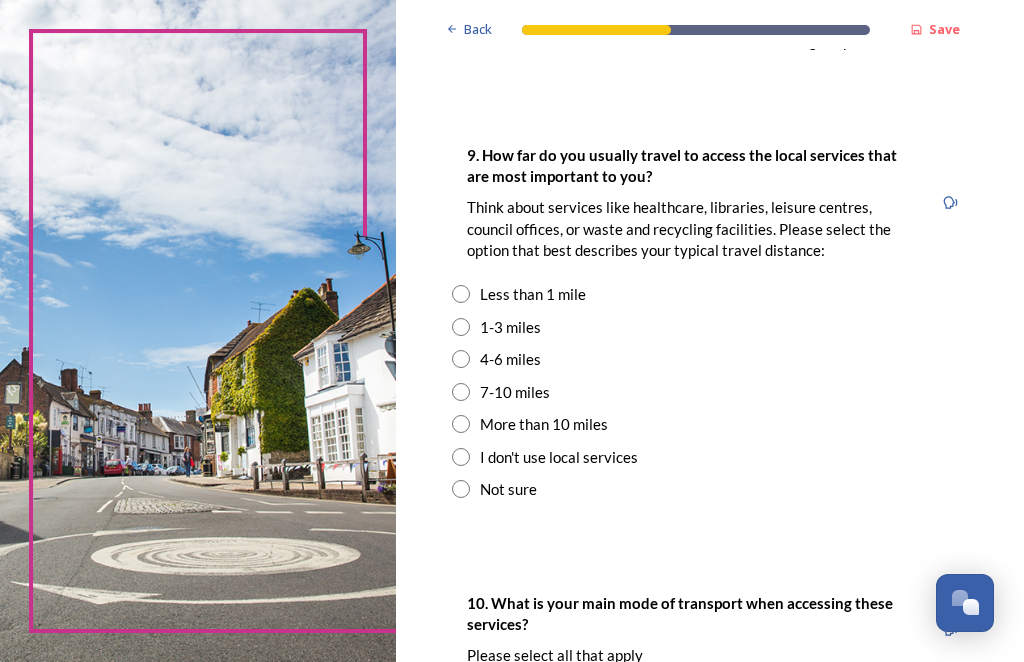 scroll, scrollTop: 1605, scrollLeft: 0, axis: vertical 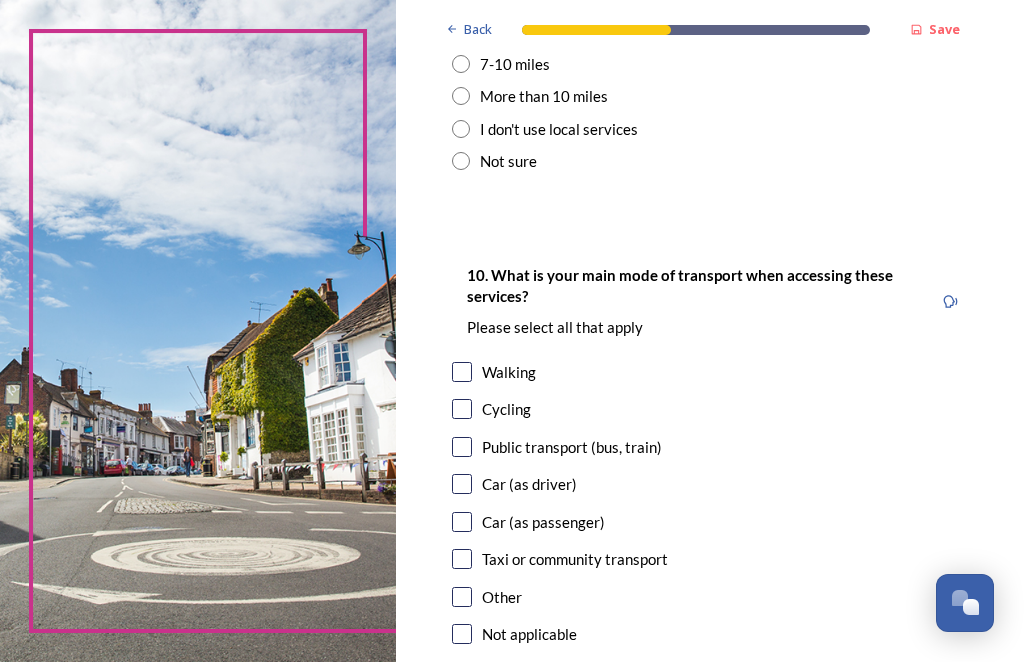 click at bounding box center [462, 484] 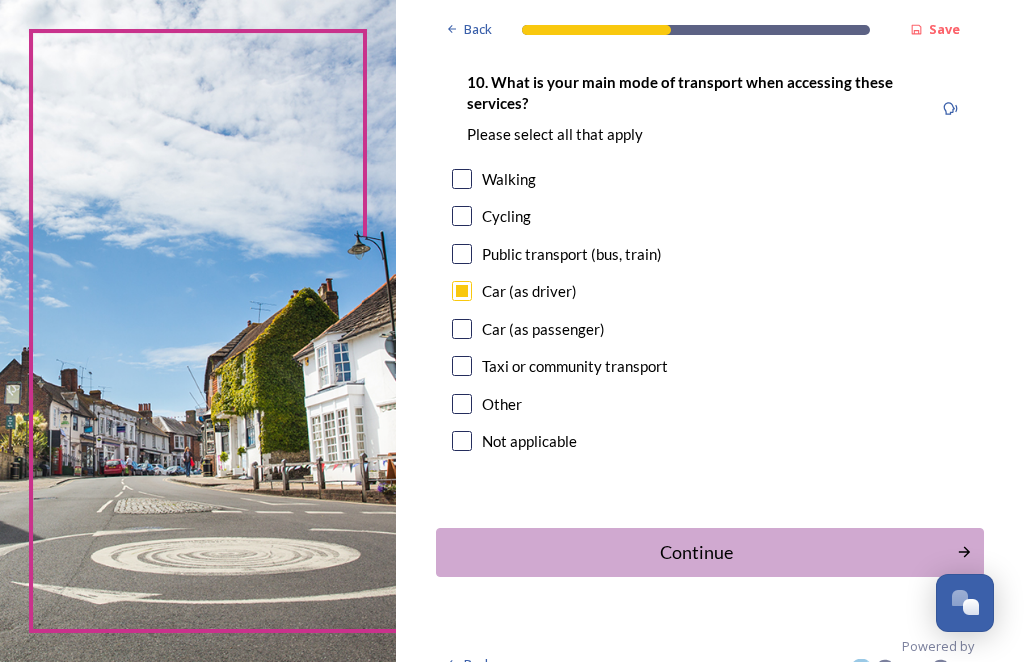 scroll, scrollTop: 2124, scrollLeft: 0, axis: vertical 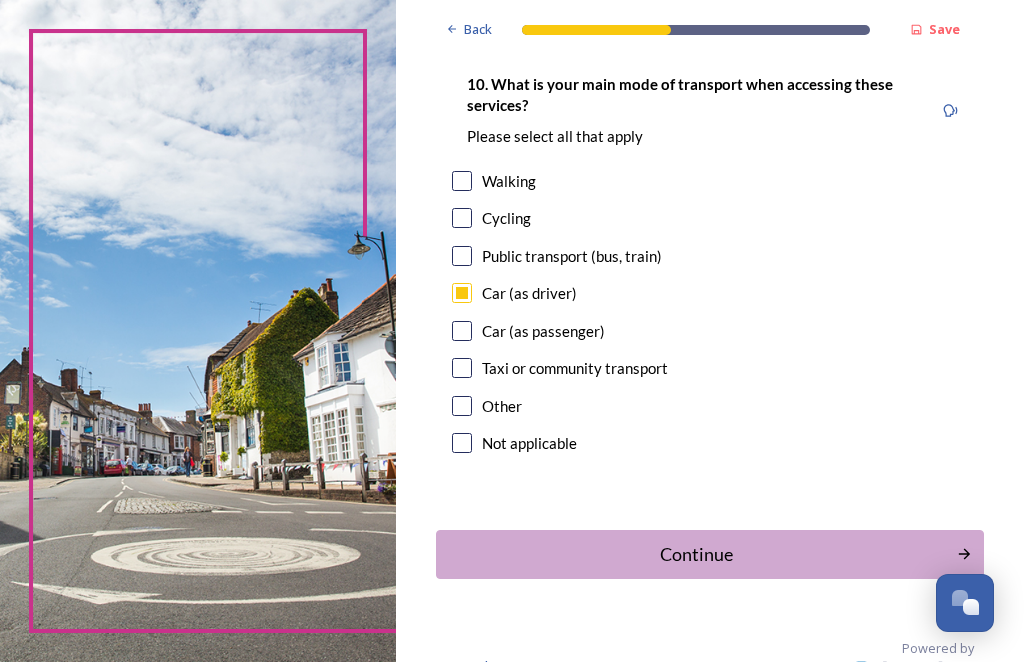 click on "Continue" at bounding box center (696, 554) 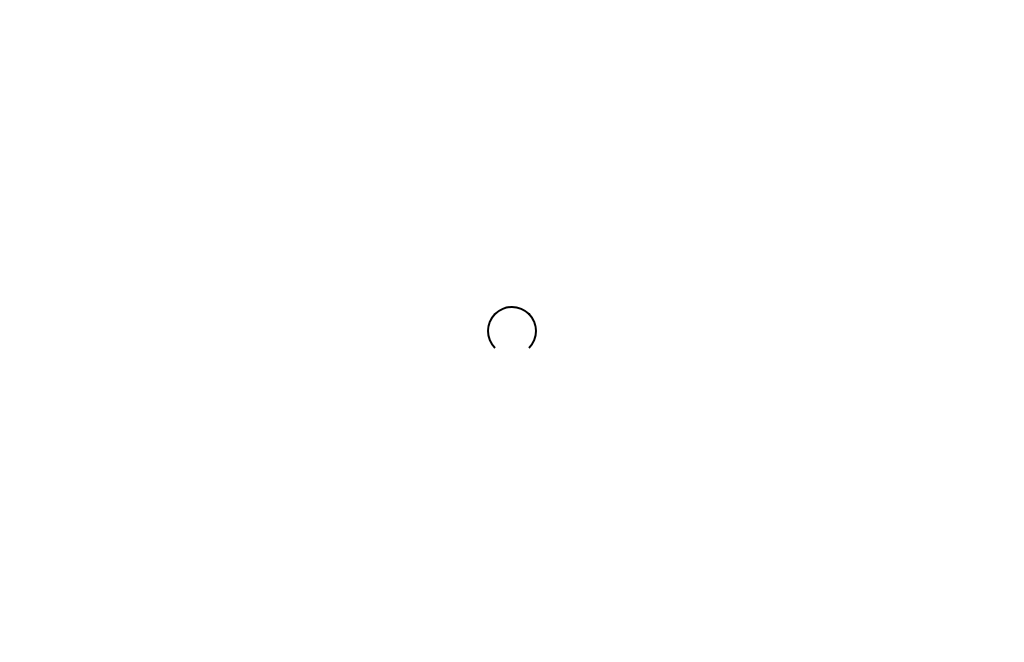 scroll, scrollTop: -163, scrollLeft: 0, axis: vertical 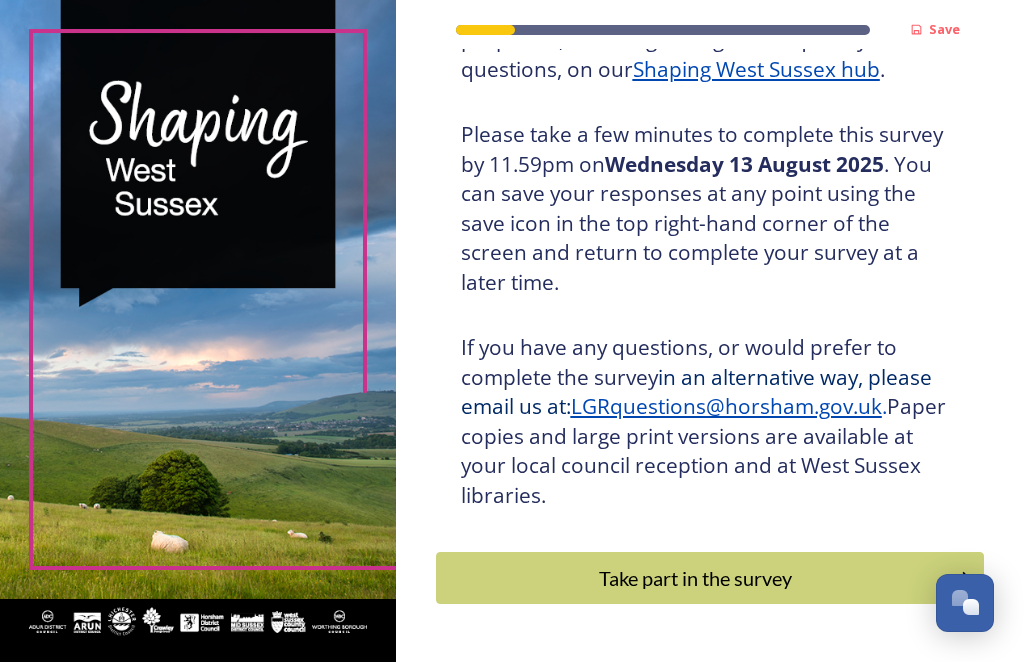 click on "Take part in the survey" at bounding box center [696, 578] 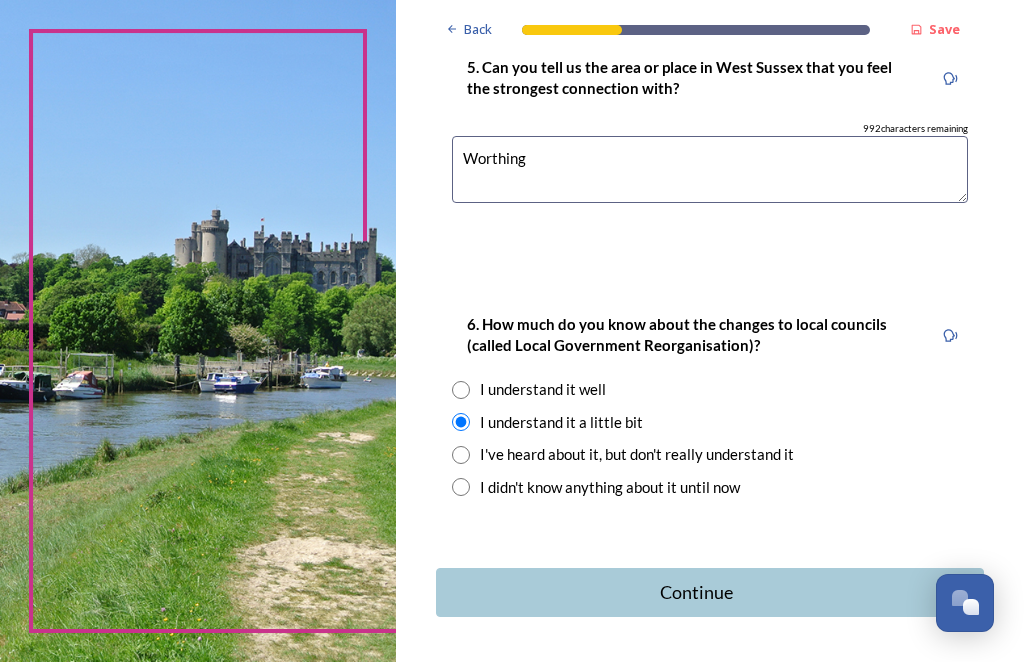 scroll, scrollTop: 2260, scrollLeft: 0, axis: vertical 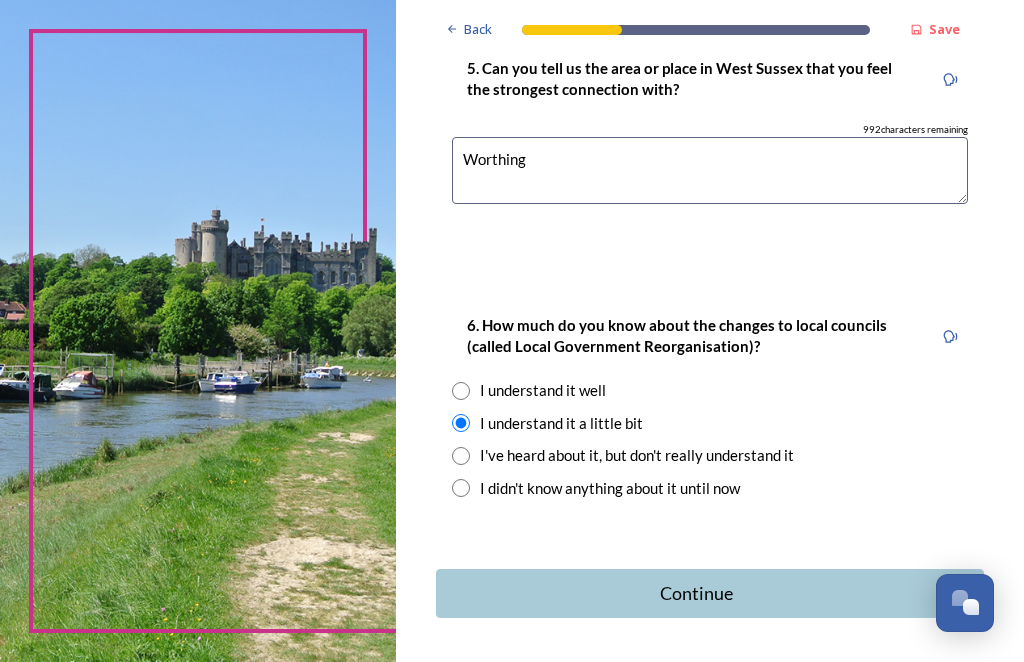click on "Continue" at bounding box center (710, 593) 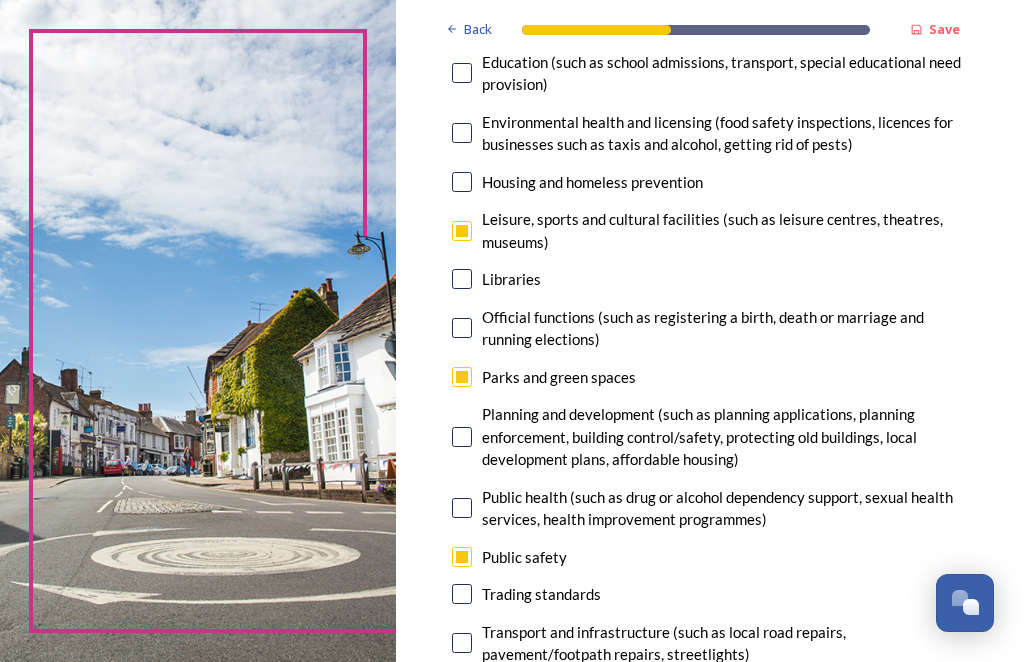 scroll, scrollTop: 533, scrollLeft: 0, axis: vertical 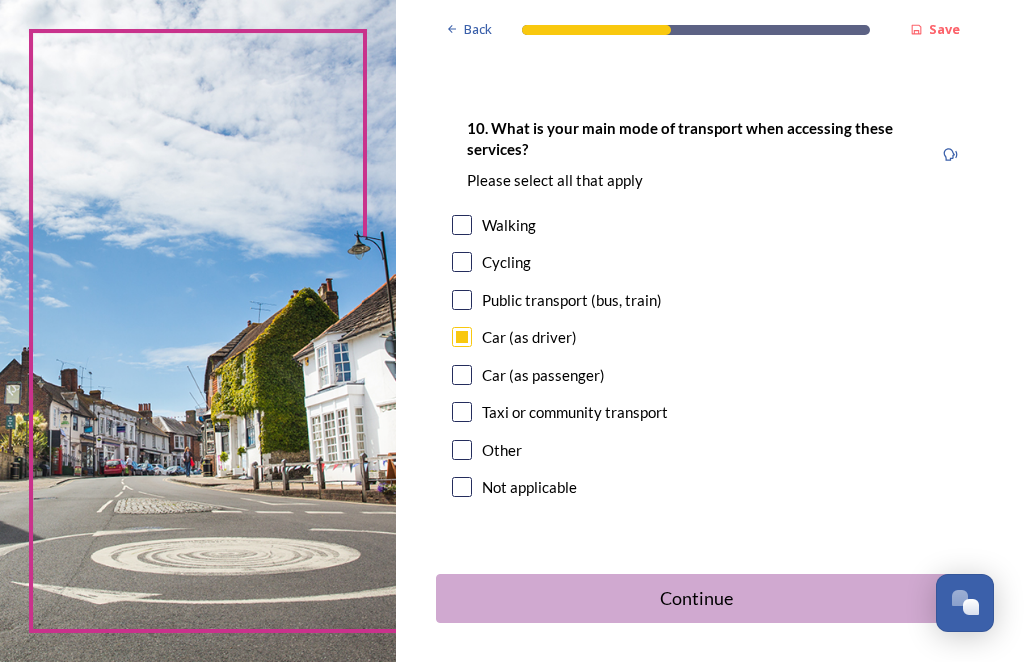 click on "Continue" at bounding box center [696, 598] 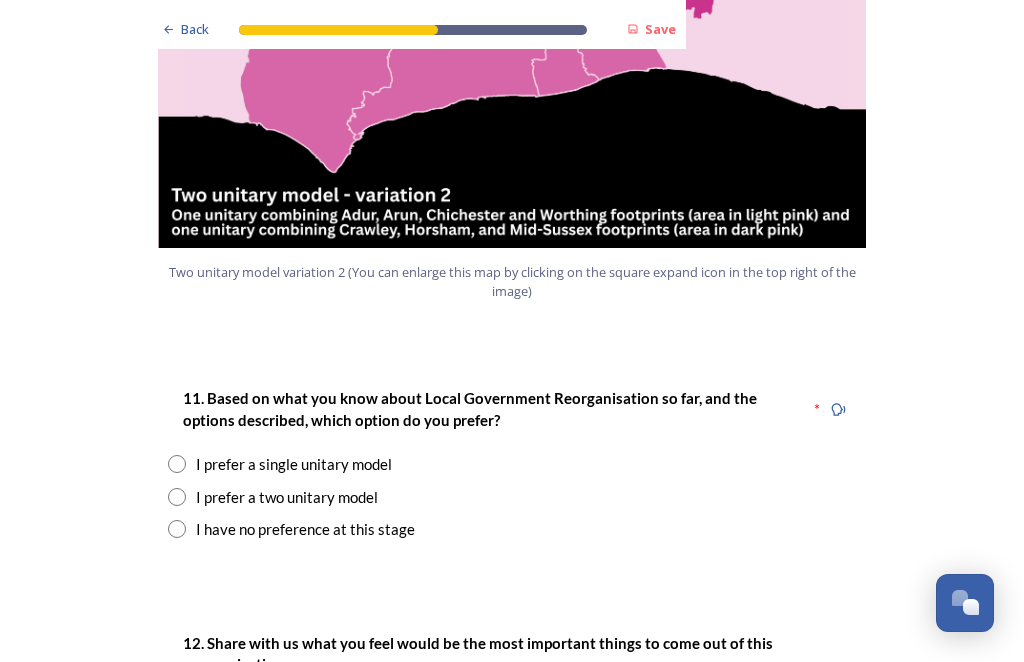 scroll, scrollTop: 2352, scrollLeft: 0, axis: vertical 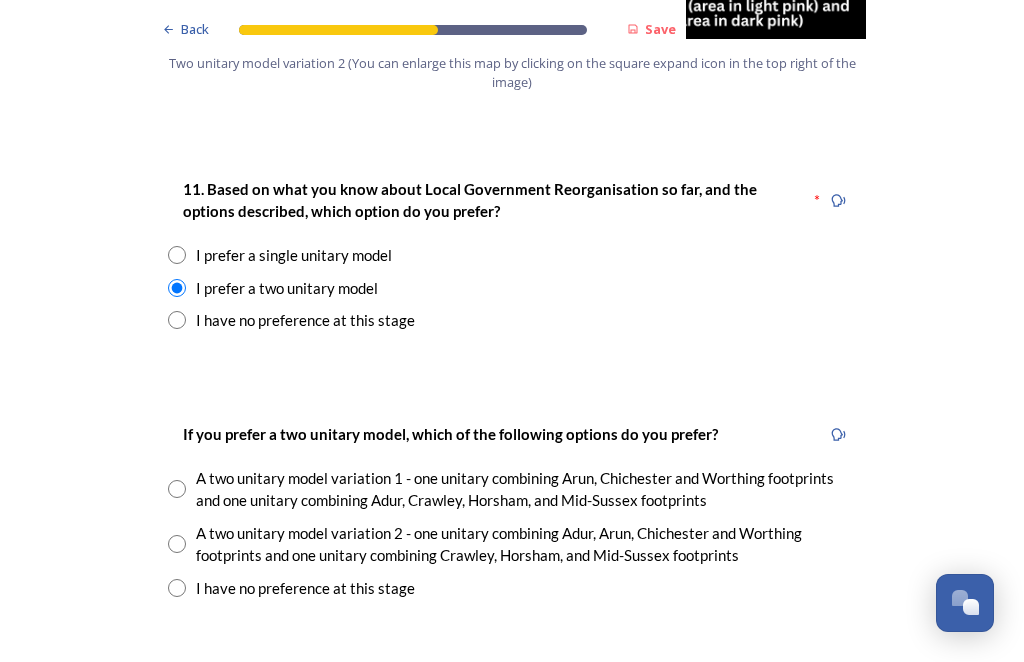 click at bounding box center (177, 489) 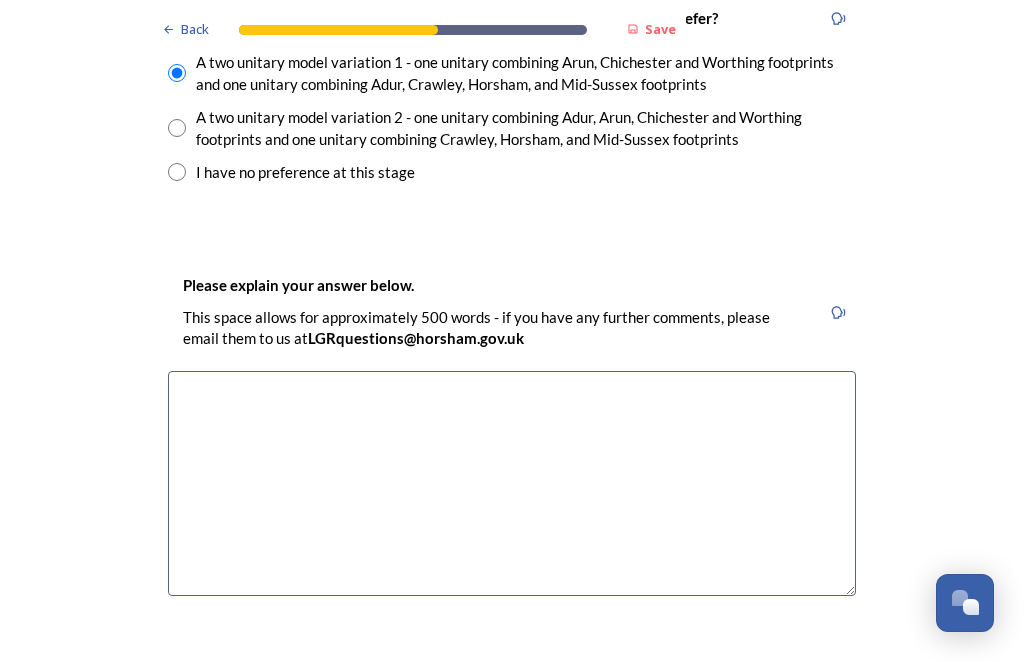 scroll, scrollTop: 2978, scrollLeft: 0, axis: vertical 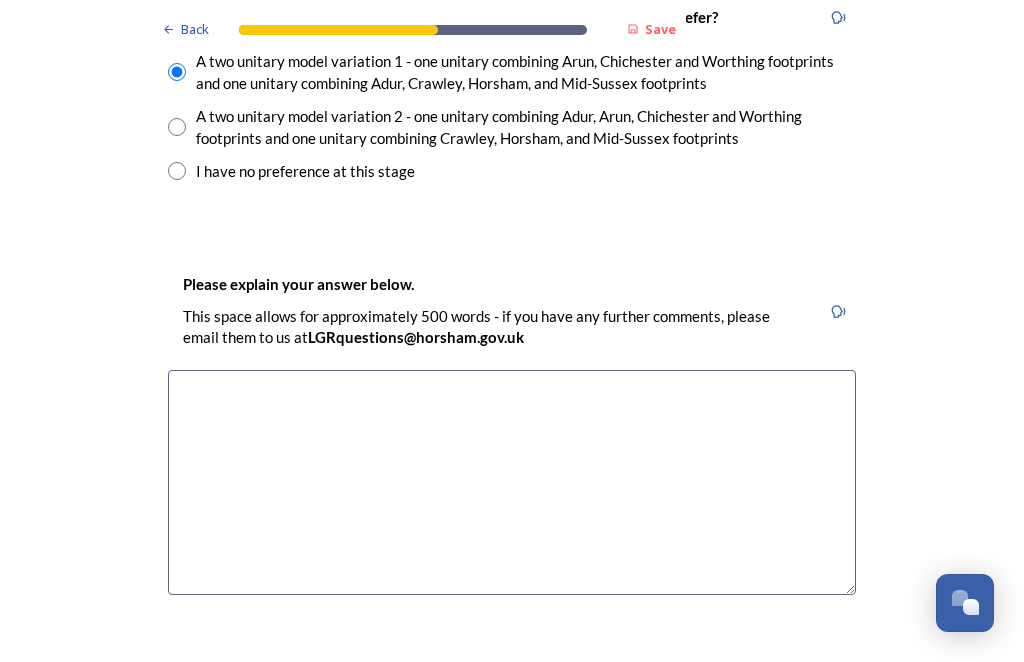 click at bounding box center (512, 482) 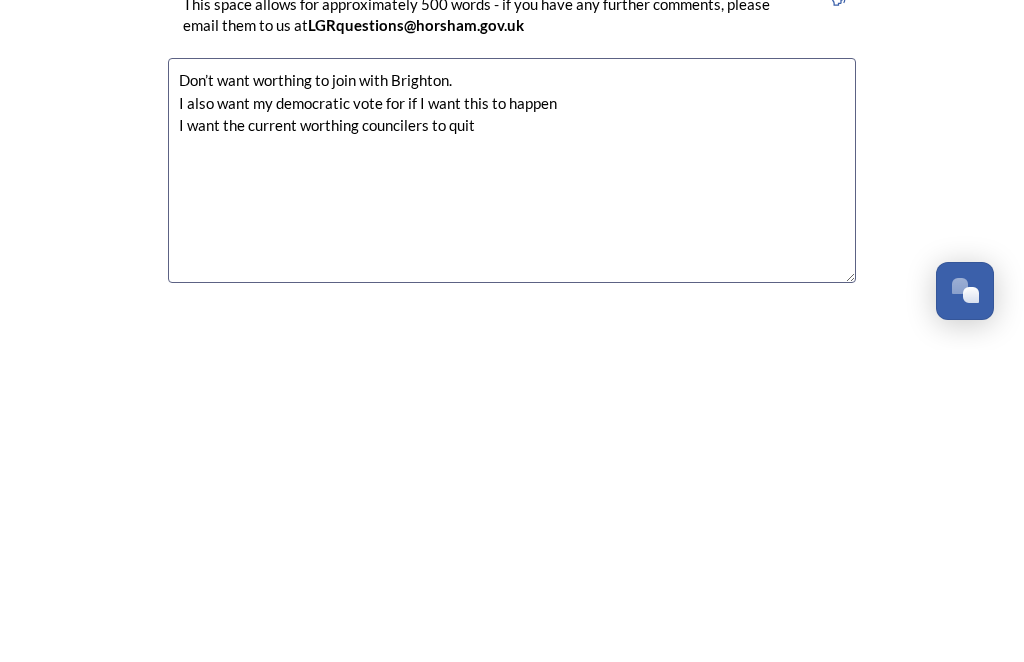 scroll, scrollTop: 44, scrollLeft: 0, axis: vertical 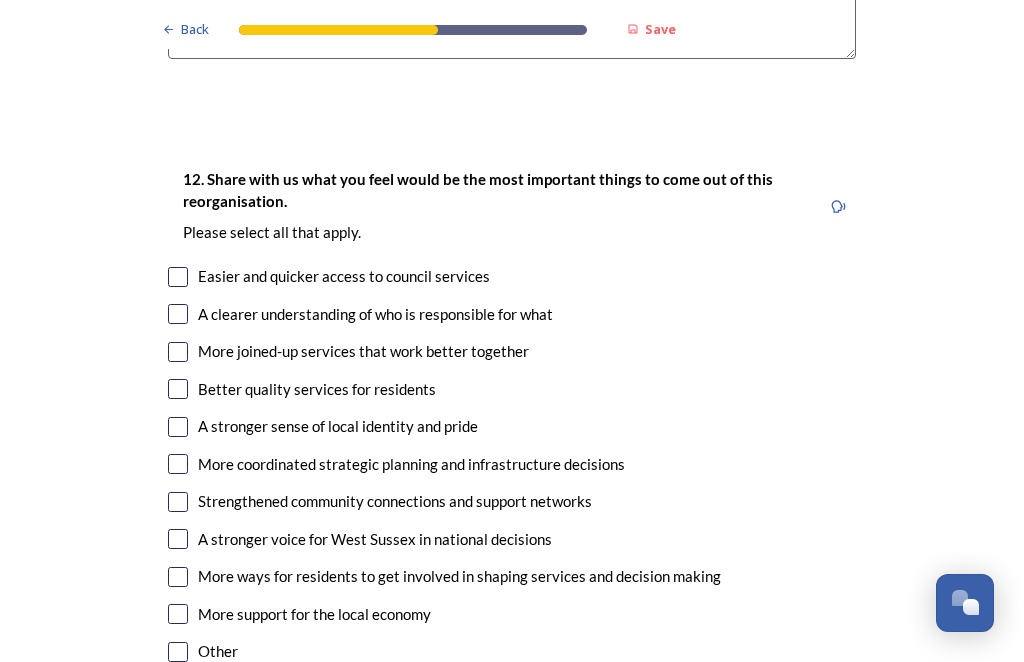 type on "Don’t want worthing to join with Brighton.
I also want my democratic vote for if I want this to happen
I want the current worthing councilers to quit" 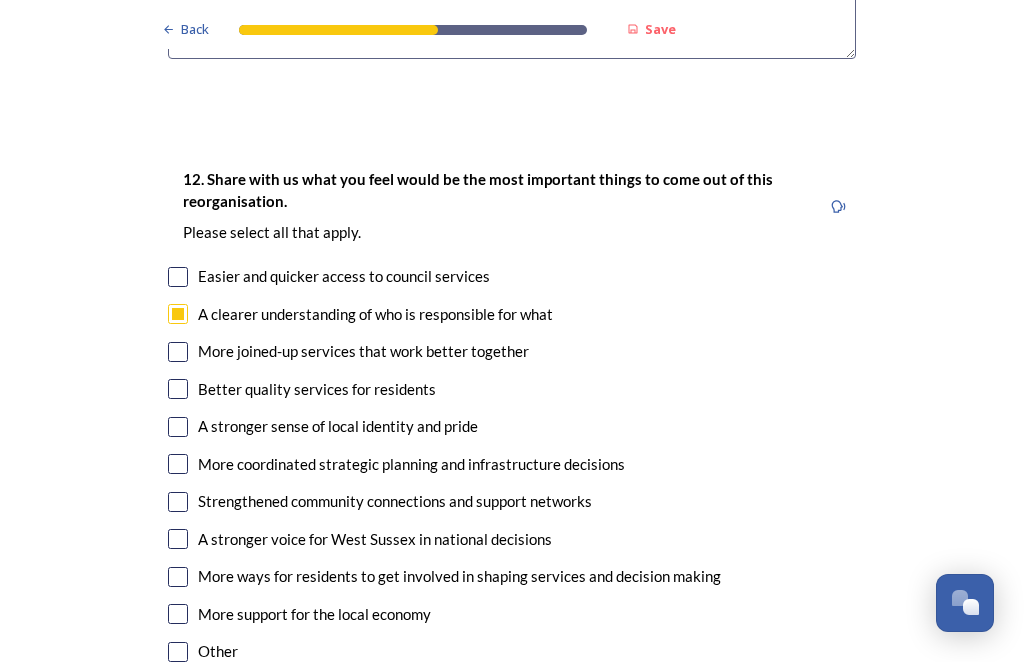 click at bounding box center [178, 389] 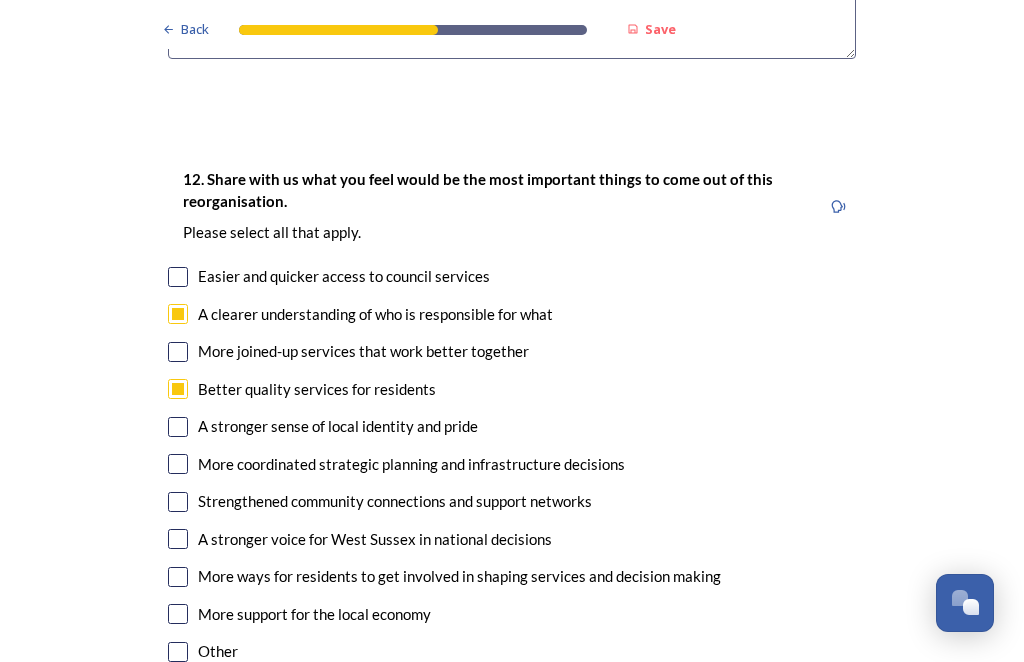 click on "A stronger sense of local identity and pride" at bounding box center [338, 426] 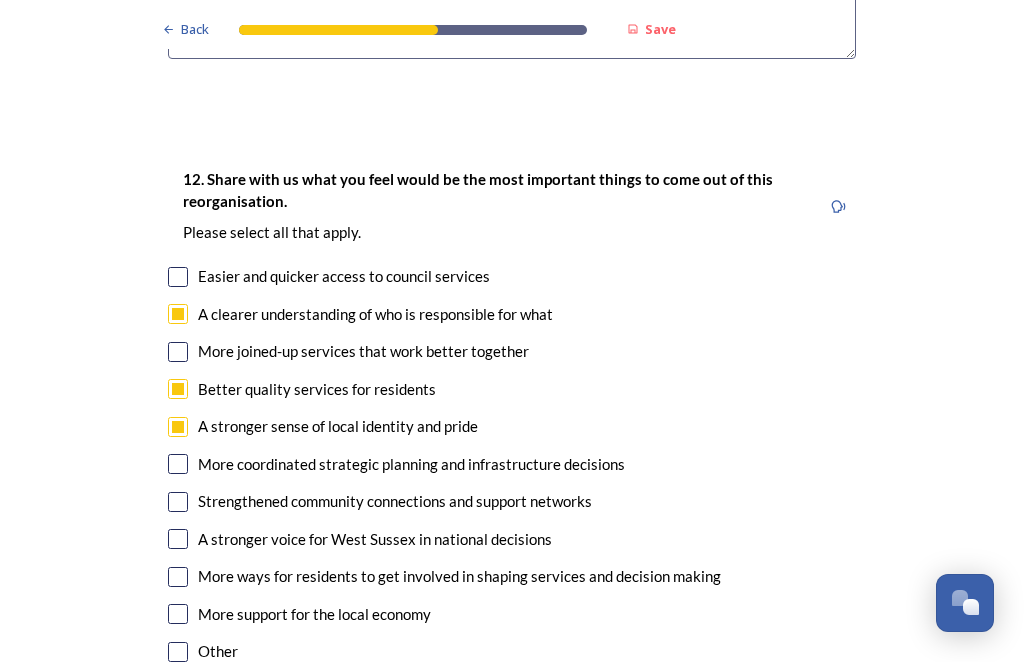 checkbox on "true" 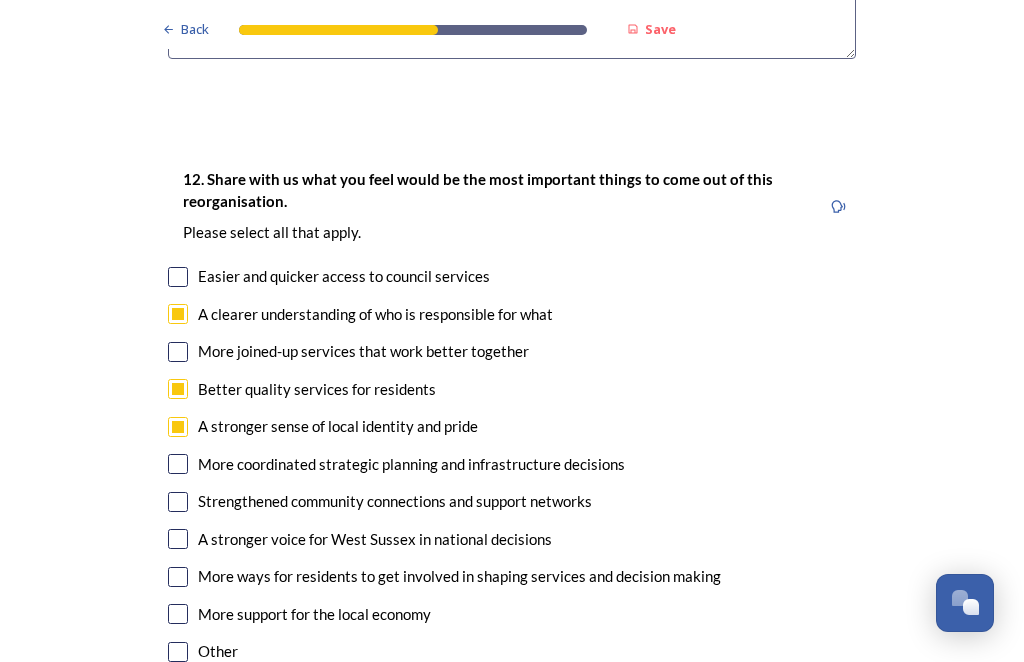 click at bounding box center [178, 652] 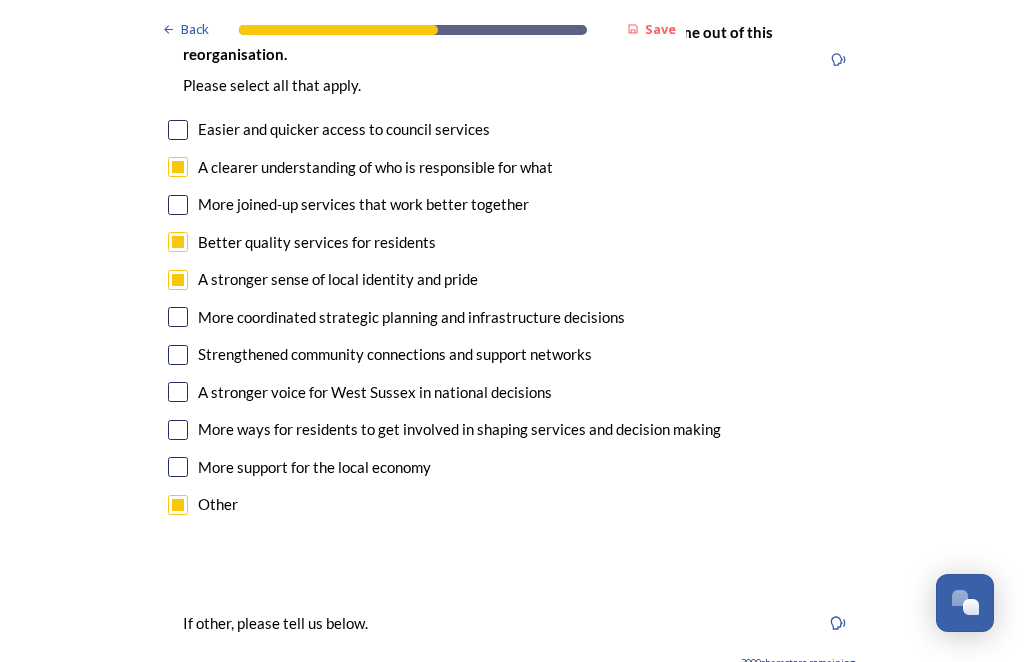 scroll, scrollTop: 3706, scrollLeft: 0, axis: vertical 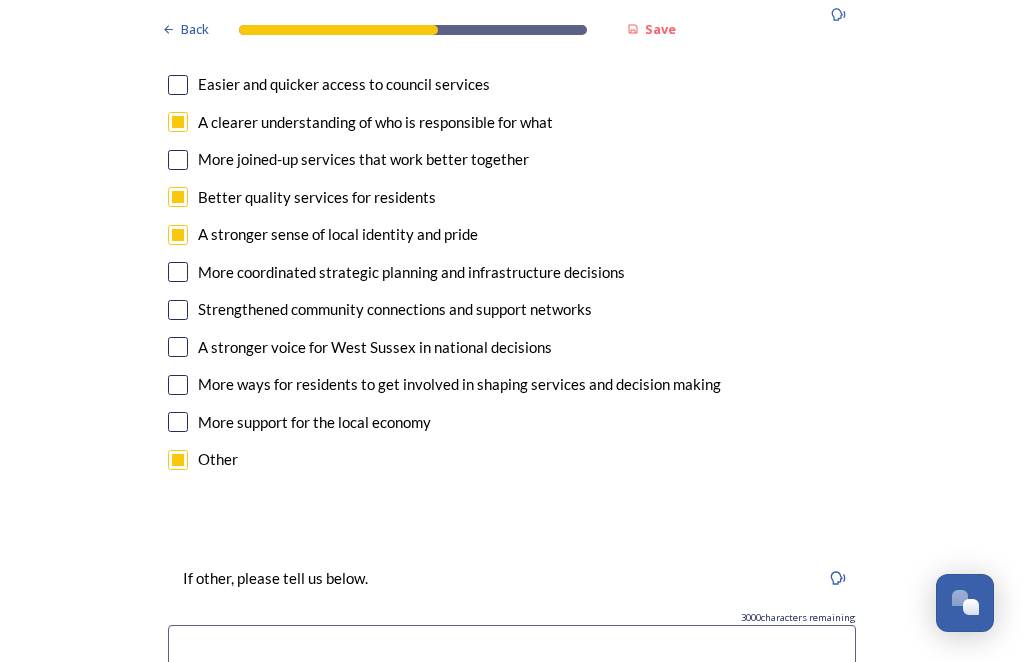 click at bounding box center [512, 648] 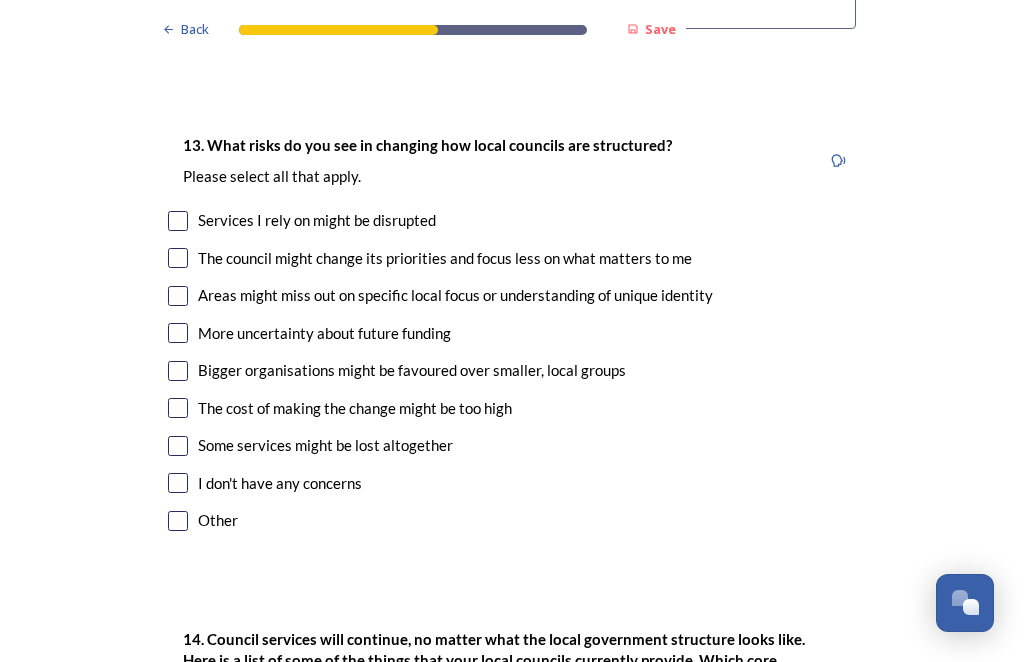 scroll, scrollTop: 4348, scrollLeft: 0, axis: vertical 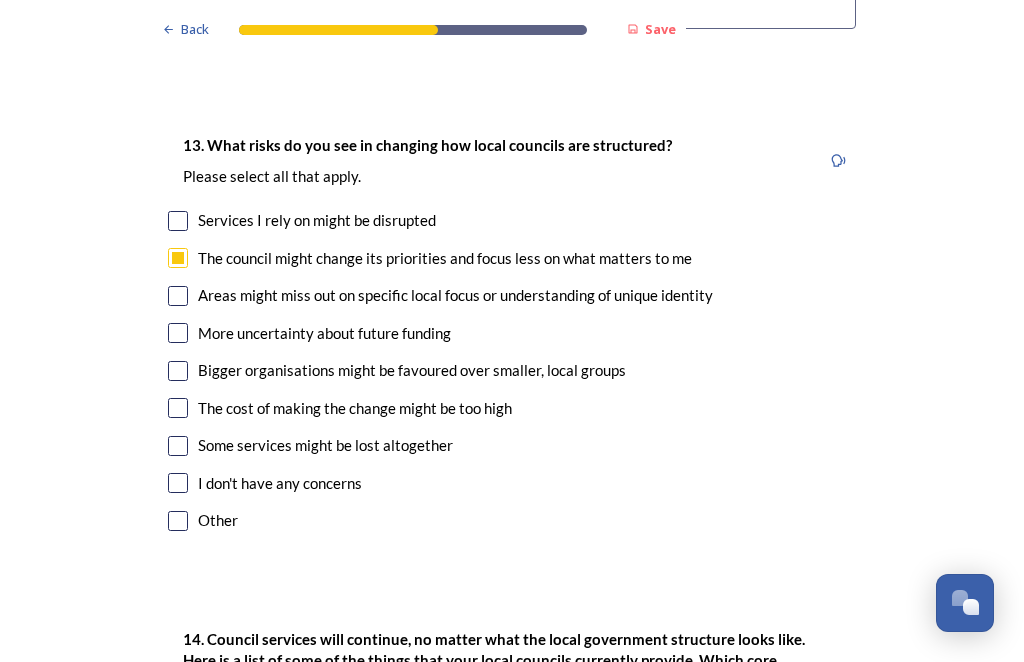 click at bounding box center [178, 333] 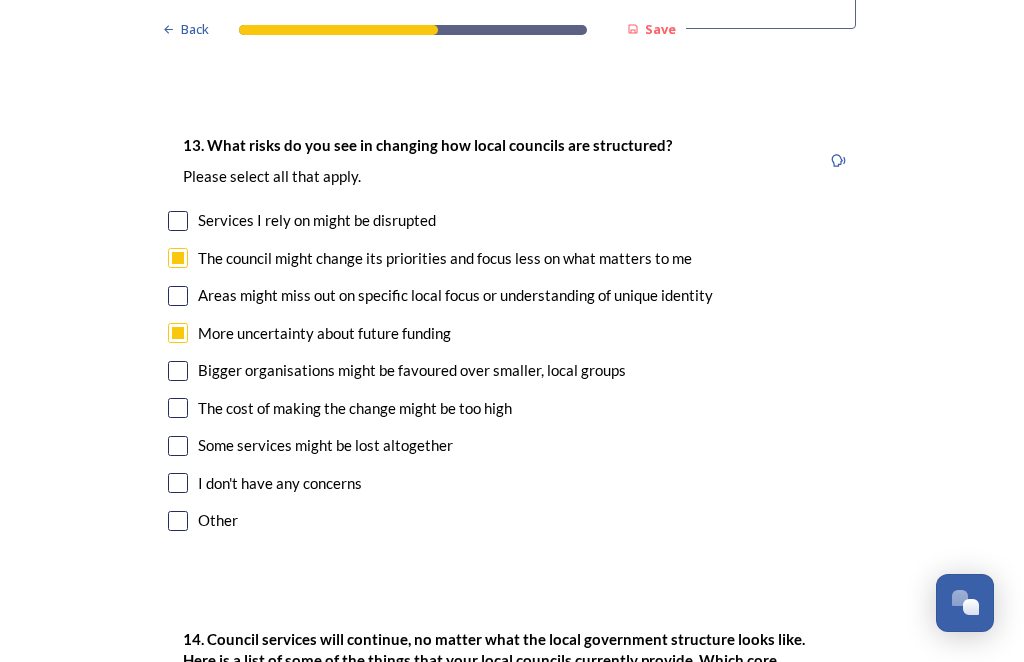 click at bounding box center [178, 296] 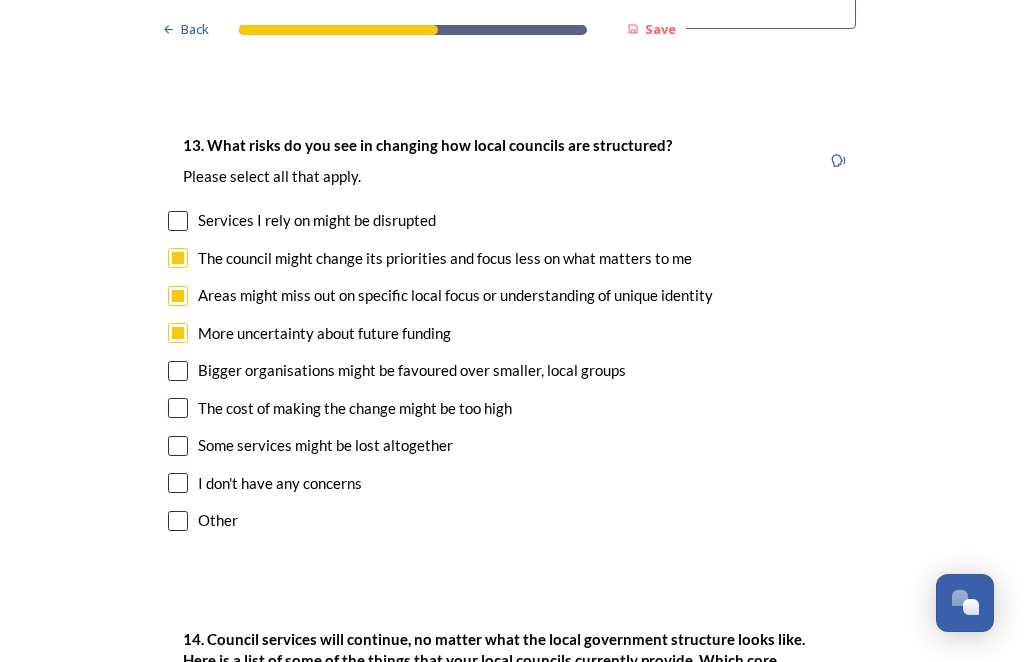 click at bounding box center [178, 371] 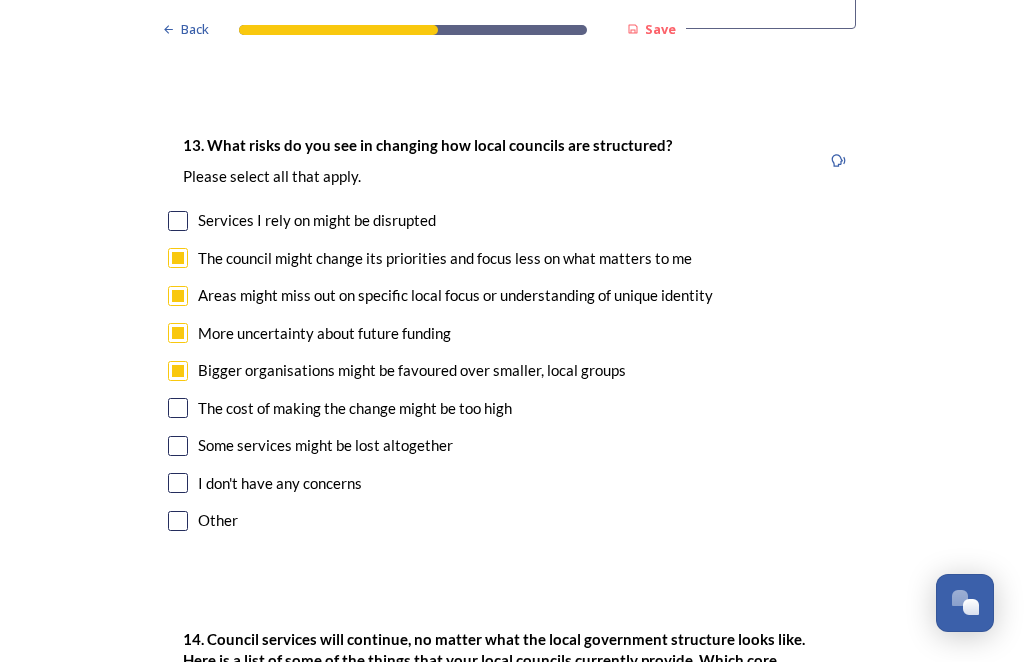 click on "13. What risks do you see in changing how local councils are structured? ﻿Please select all that apply. Services I rely on might be disrupted The council might change its priorities and focus less on what matters to me Areas might miss out on specific local focus or understanding of unique identity More uncertainty about future funding Bigger organisations might be favoured over smaller, local groups The cost of making the change might be too high Some services might be lost altogether I don't have any concerns Other" at bounding box center (512, 335) 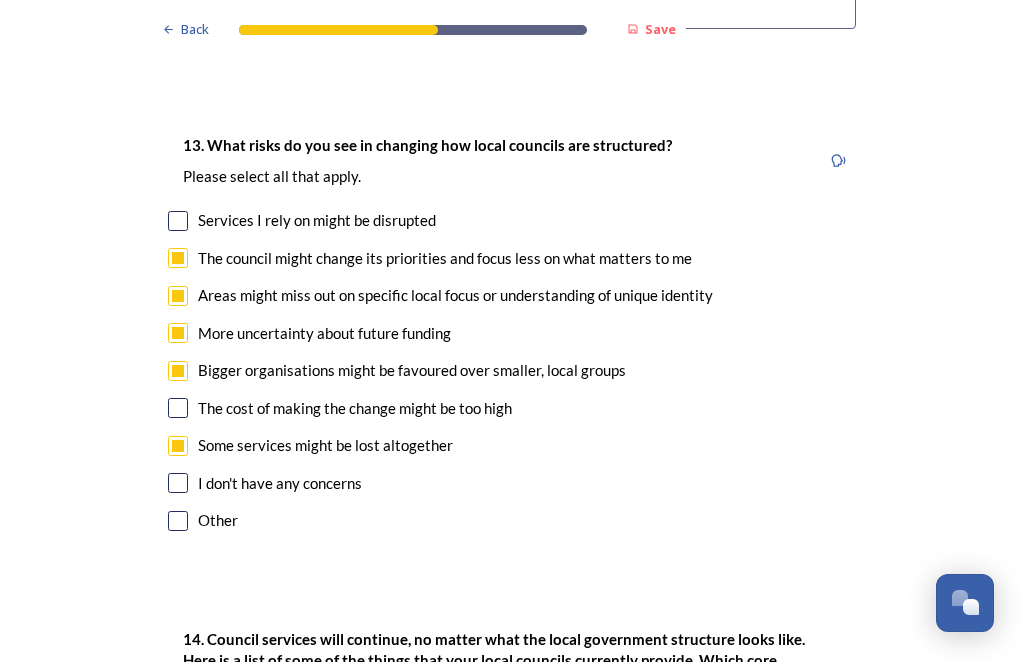 click at bounding box center [178, 408] 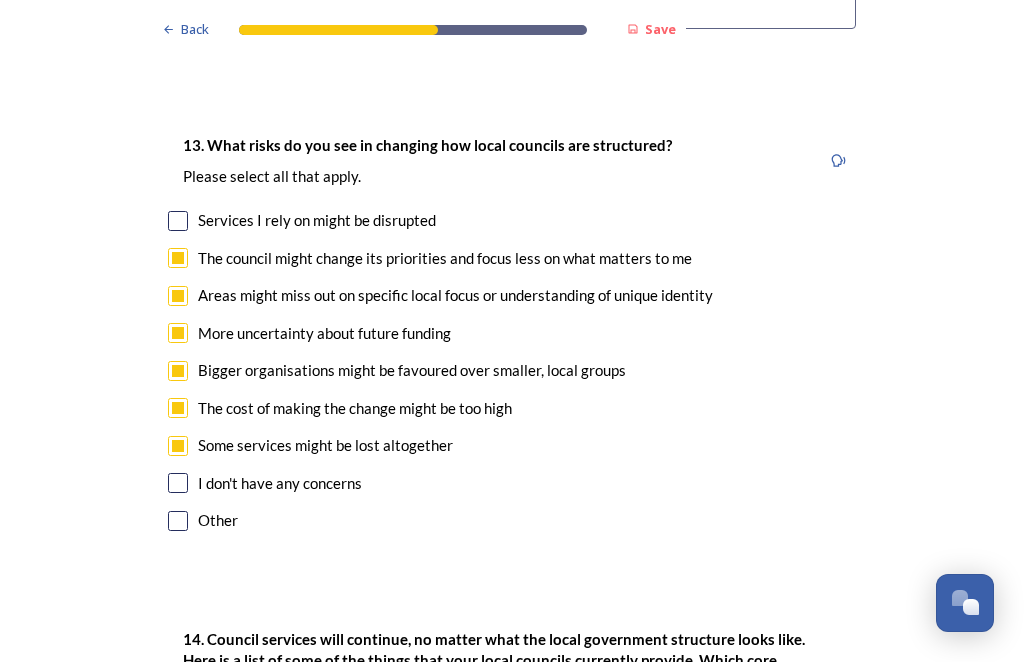 click at bounding box center (178, 521) 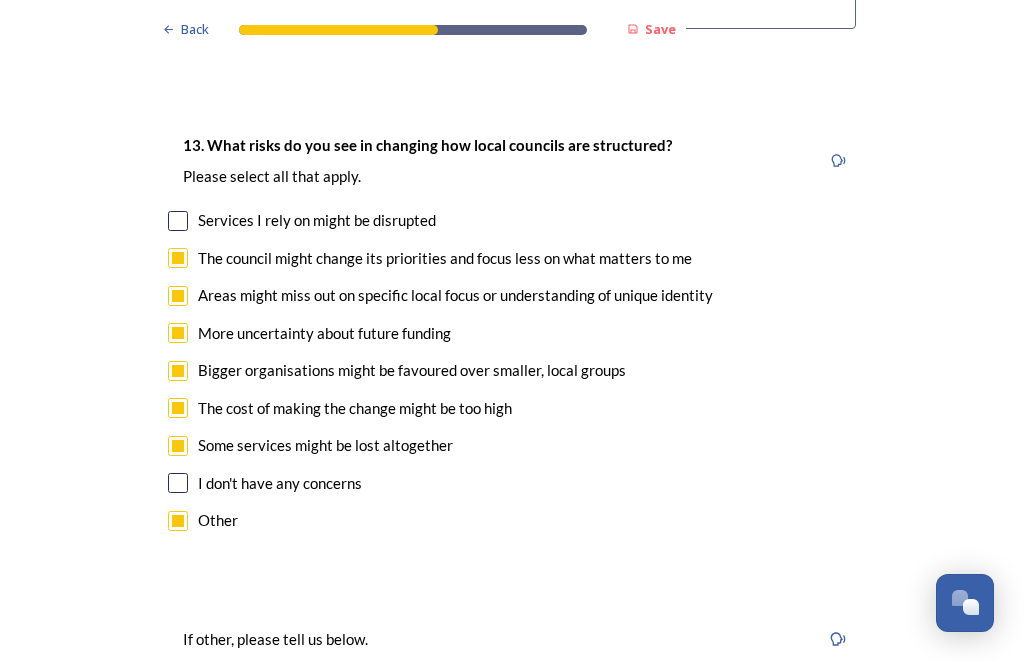 click at bounding box center [512, 709] 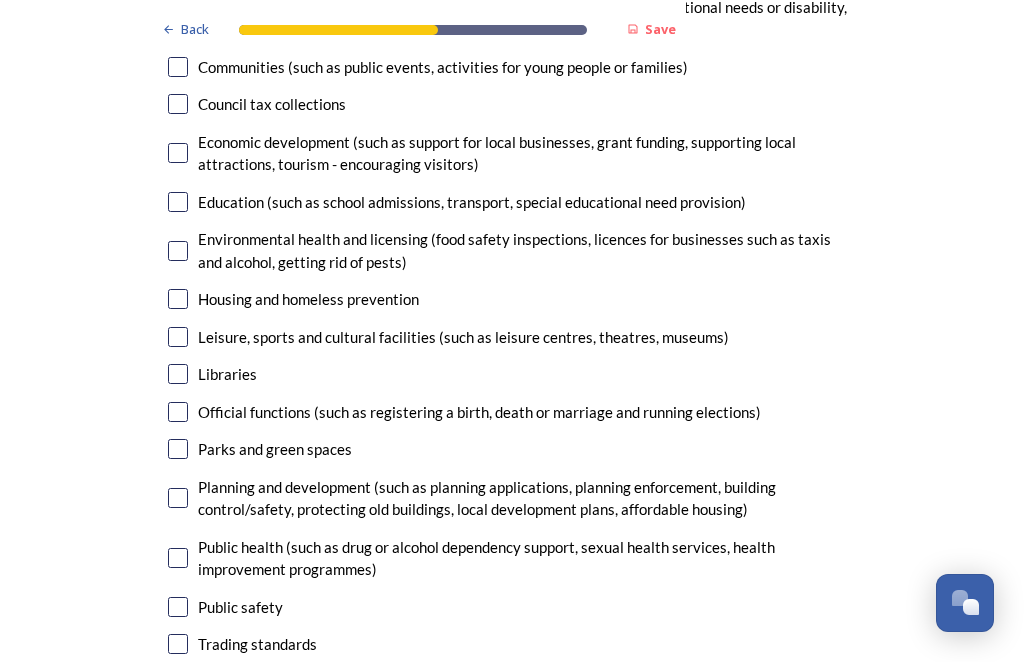 scroll, scrollTop: 5354, scrollLeft: 0, axis: vertical 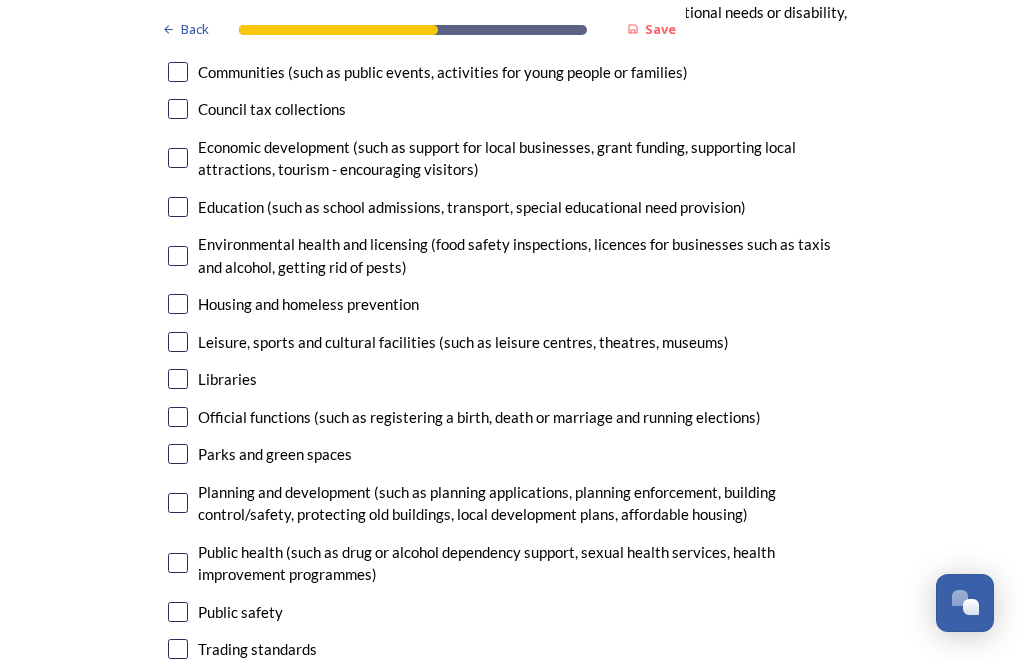 type on "Yet more council tax rises, you should be prioritising reductions." 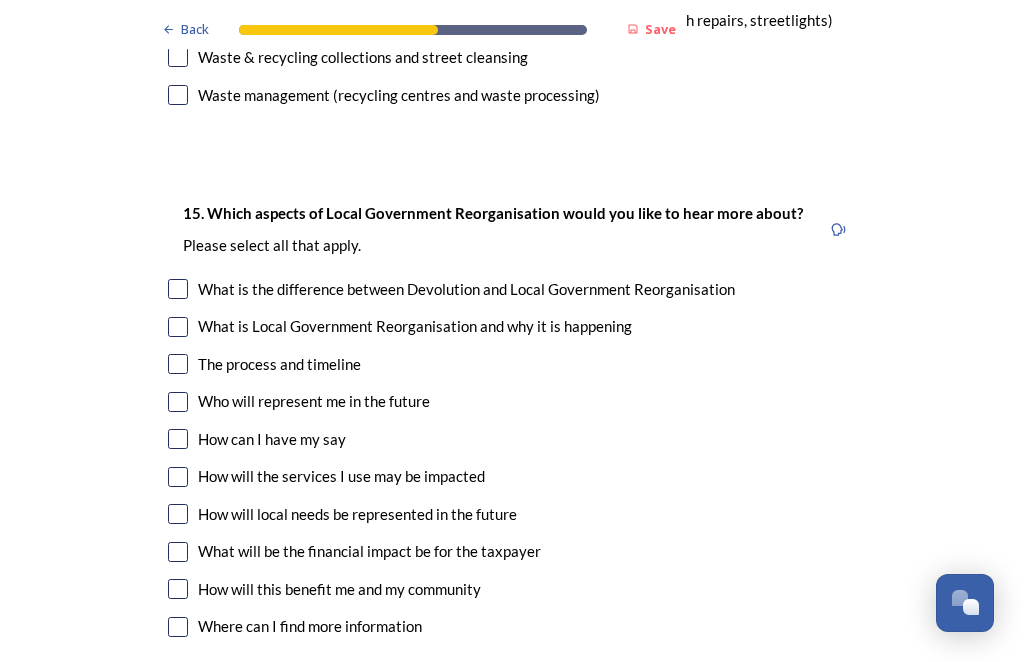 scroll, scrollTop: 6021, scrollLeft: 0, axis: vertical 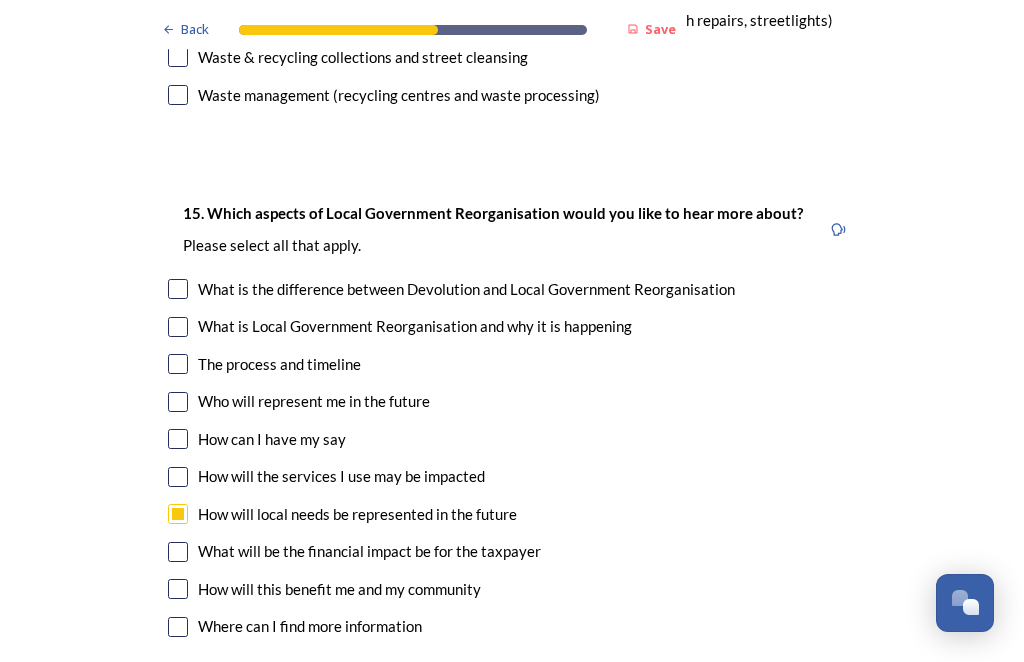 checkbox on "true" 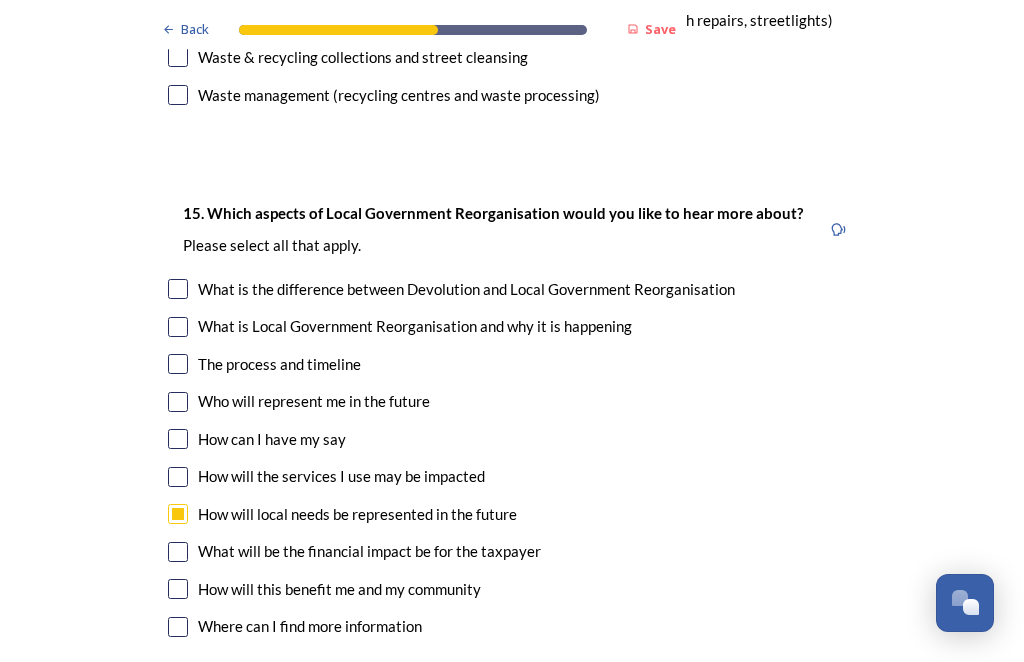 click on "What will be the financial impact be for the taxpayer" at bounding box center [369, 551] 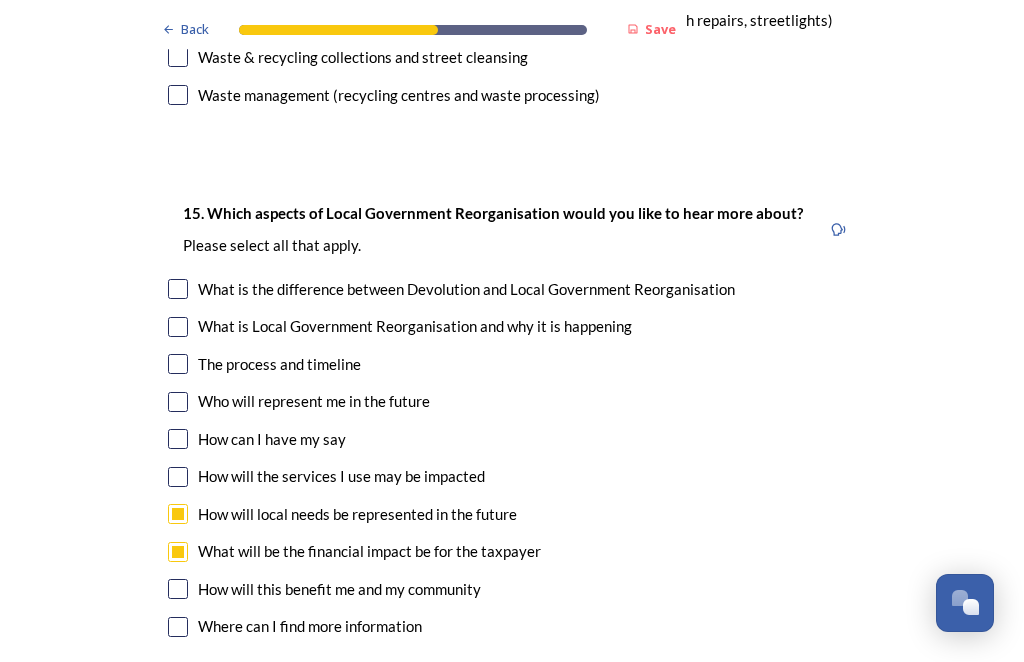 checkbox on "true" 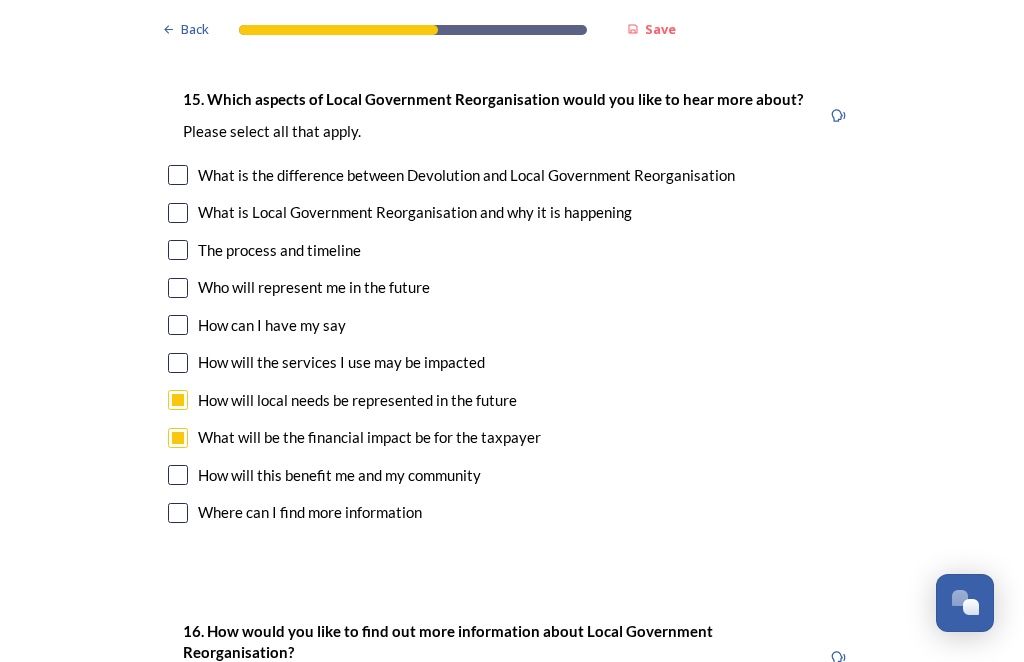 scroll, scrollTop: 6136, scrollLeft: 0, axis: vertical 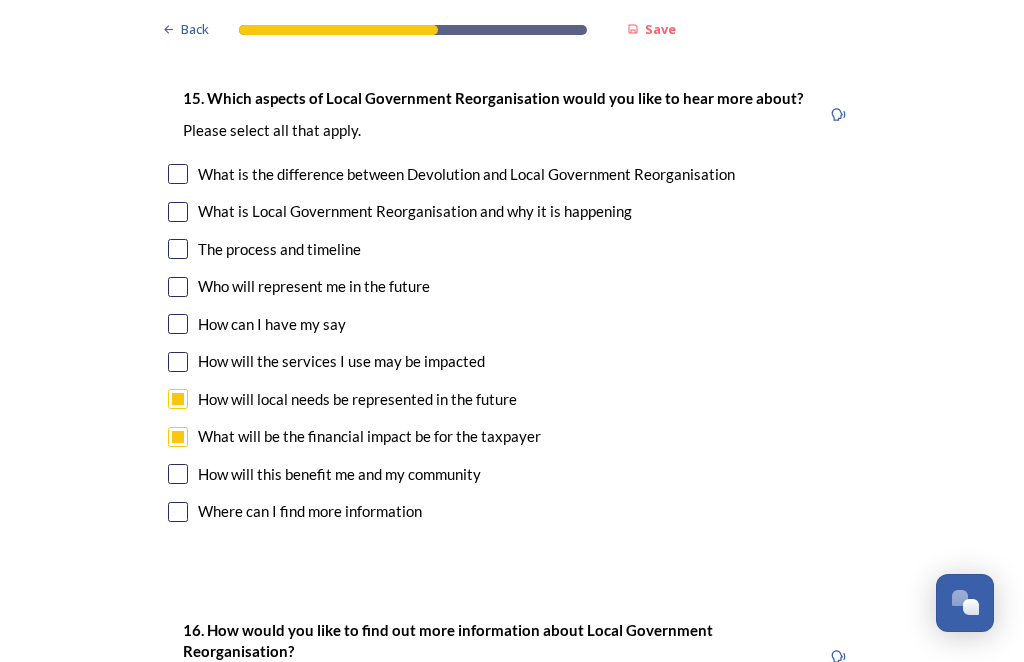click on "How will this benefit me and my community" at bounding box center [339, 474] 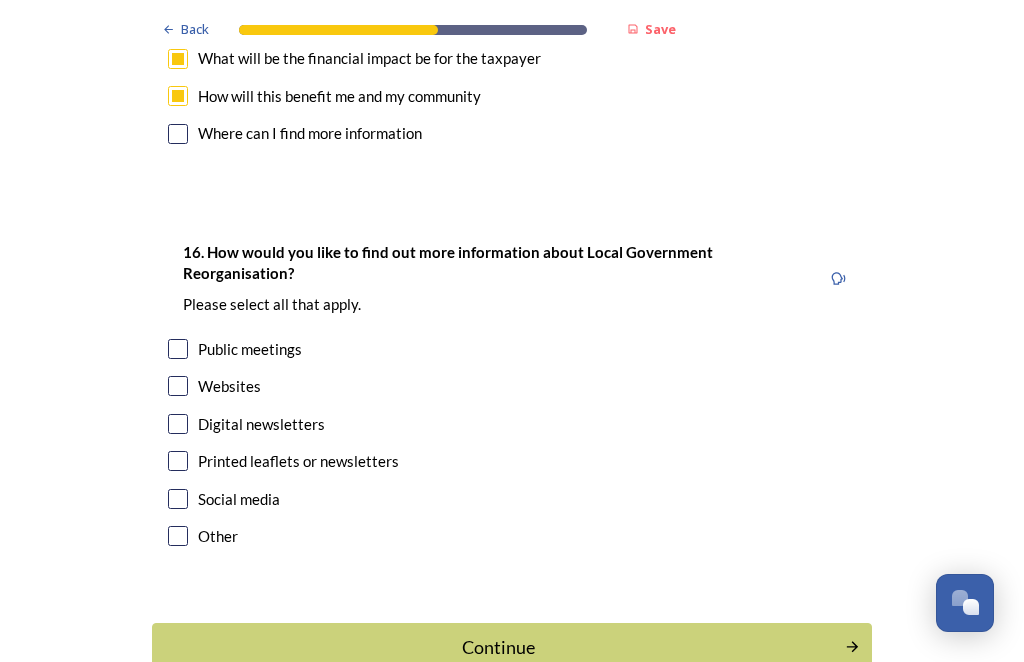 scroll, scrollTop: 6514, scrollLeft: 0, axis: vertical 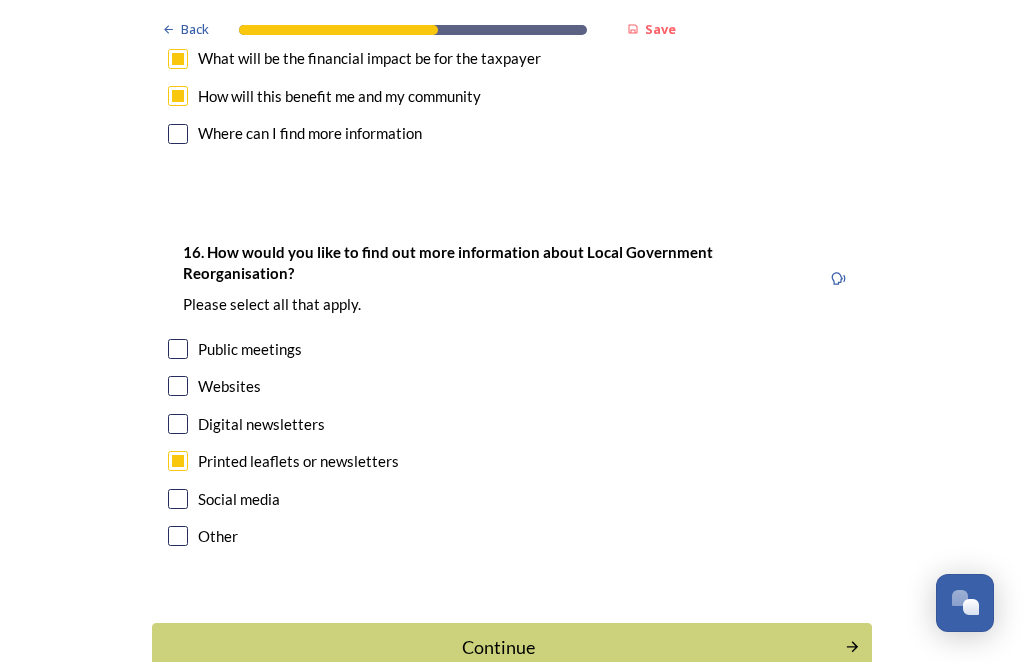 click at bounding box center (178, 536) 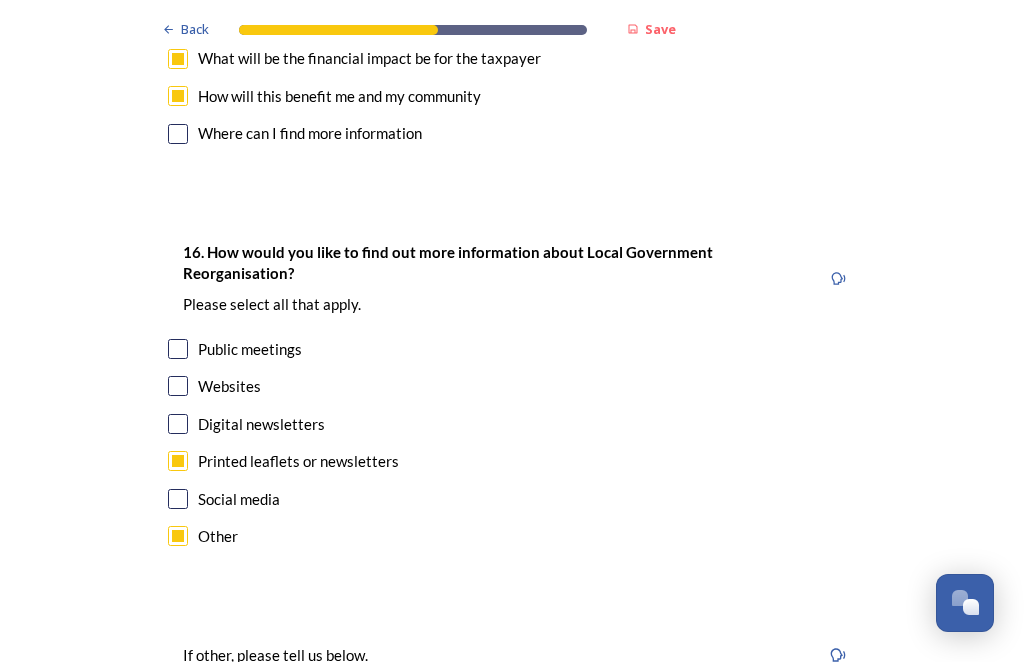 click at bounding box center (512, 725) 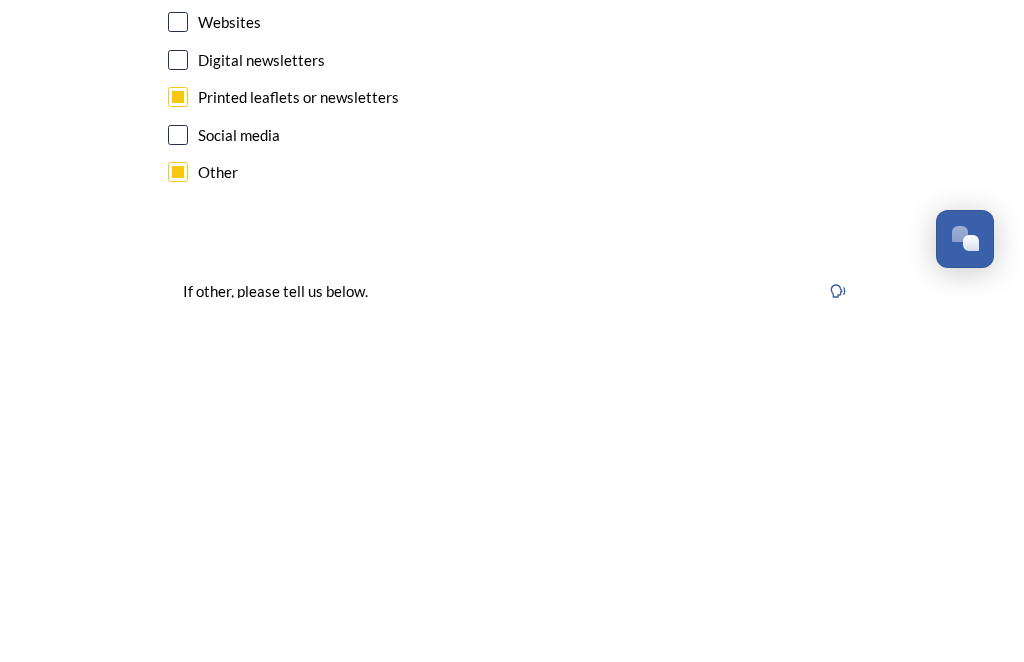 click on "Write to every resident to tell them why and what benefits and how much they will save" at bounding box center (512, 725) 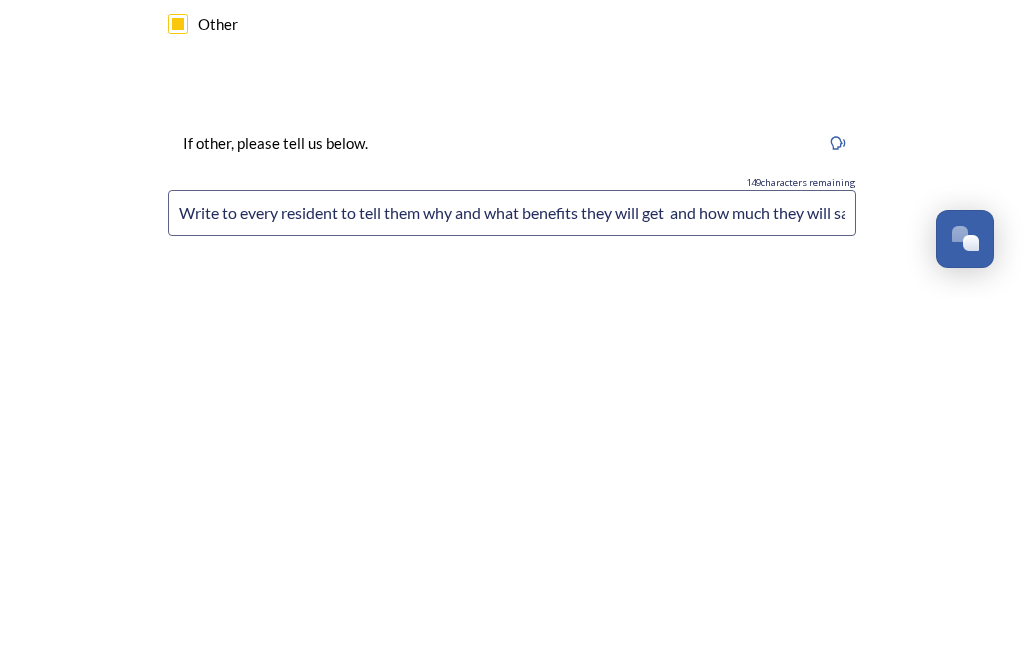 scroll, scrollTop: 6664, scrollLeft: 0, axis: vertical 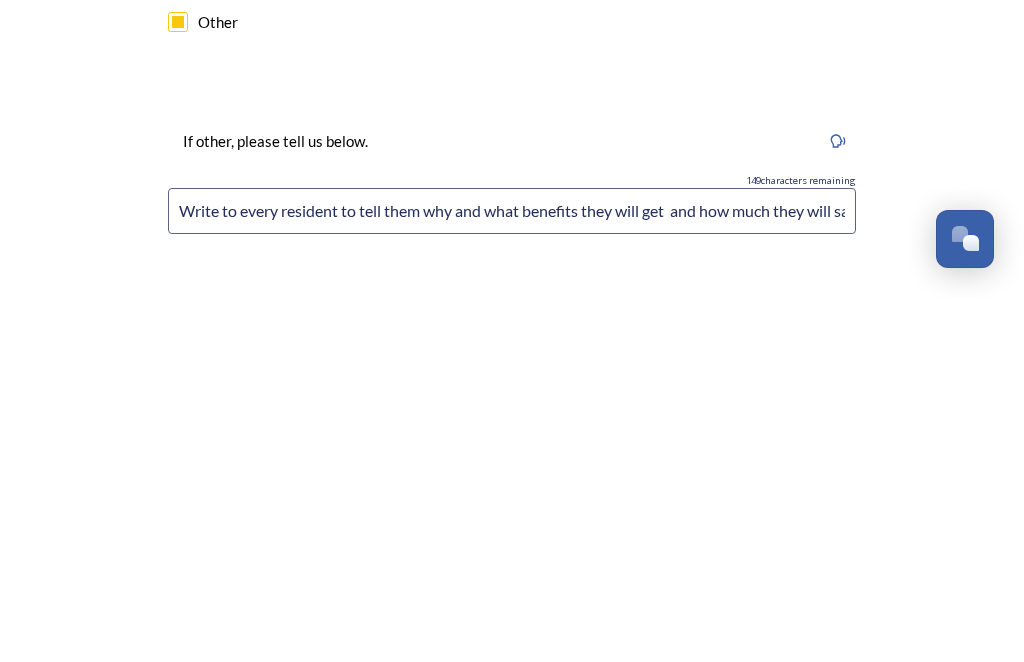 click on "Continue" at bounding box center [498, 706] 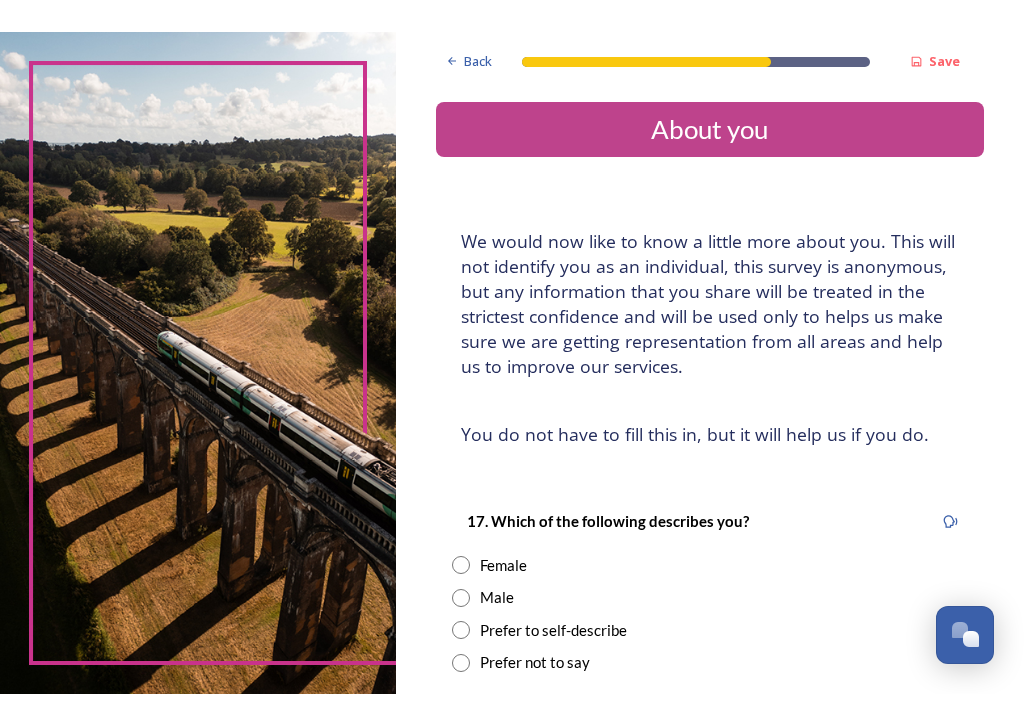 scroll, scrollTop: 0, scrollLeft: 0, axis: both 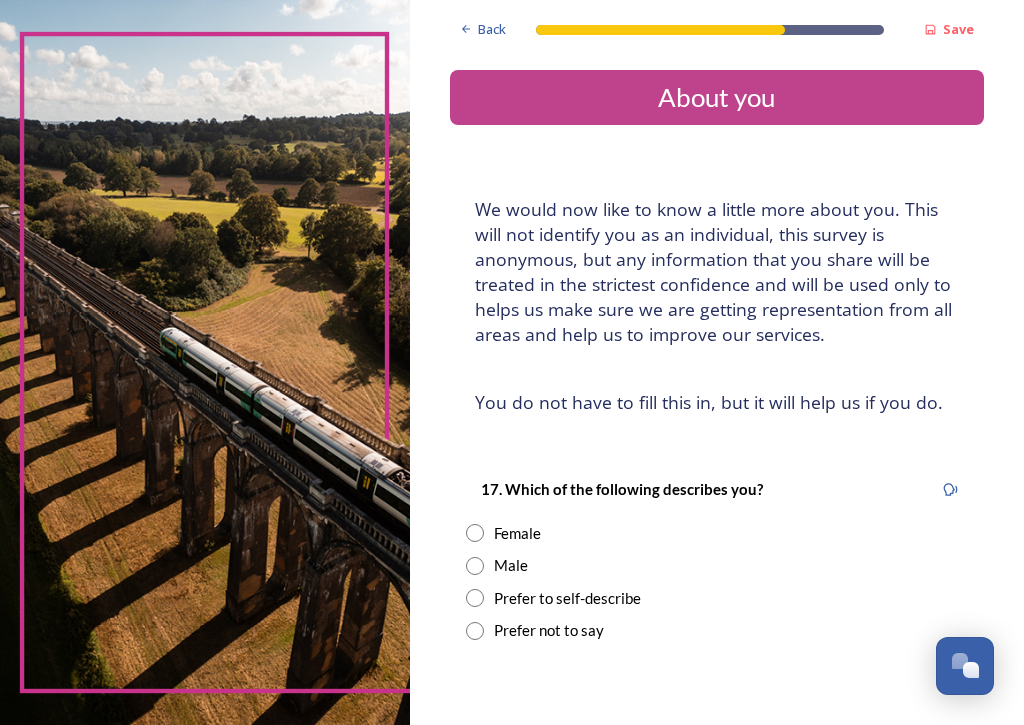 click on "Prefer not to say" at bounding box center [549, 630] 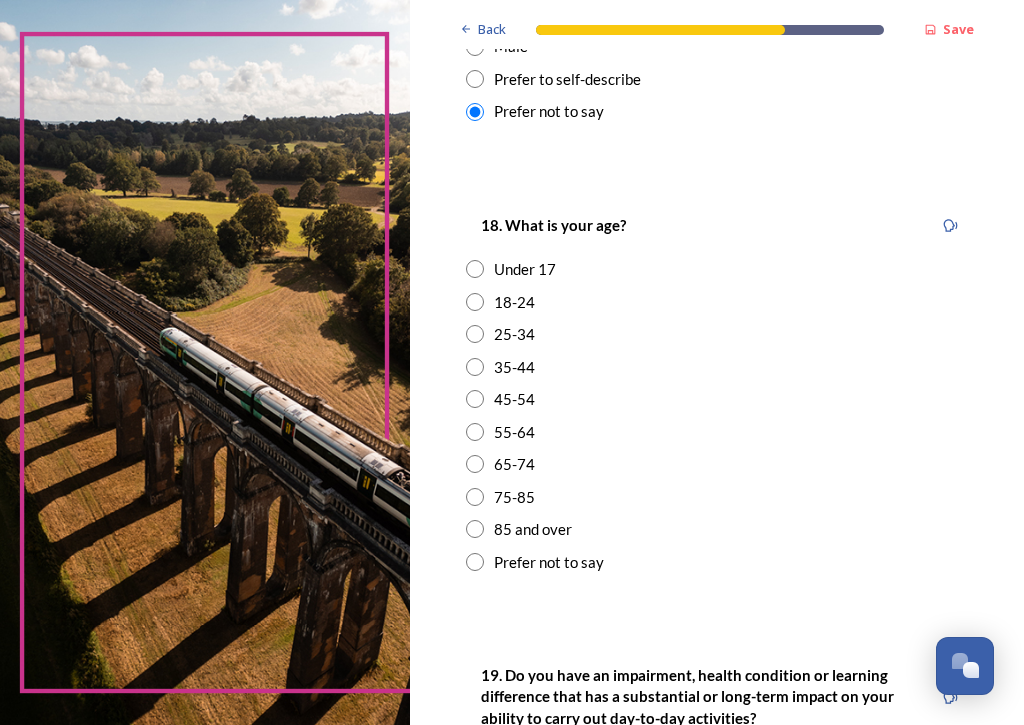 scroll, scrollTop: 519, scrollLeft: 0, axis: vertical 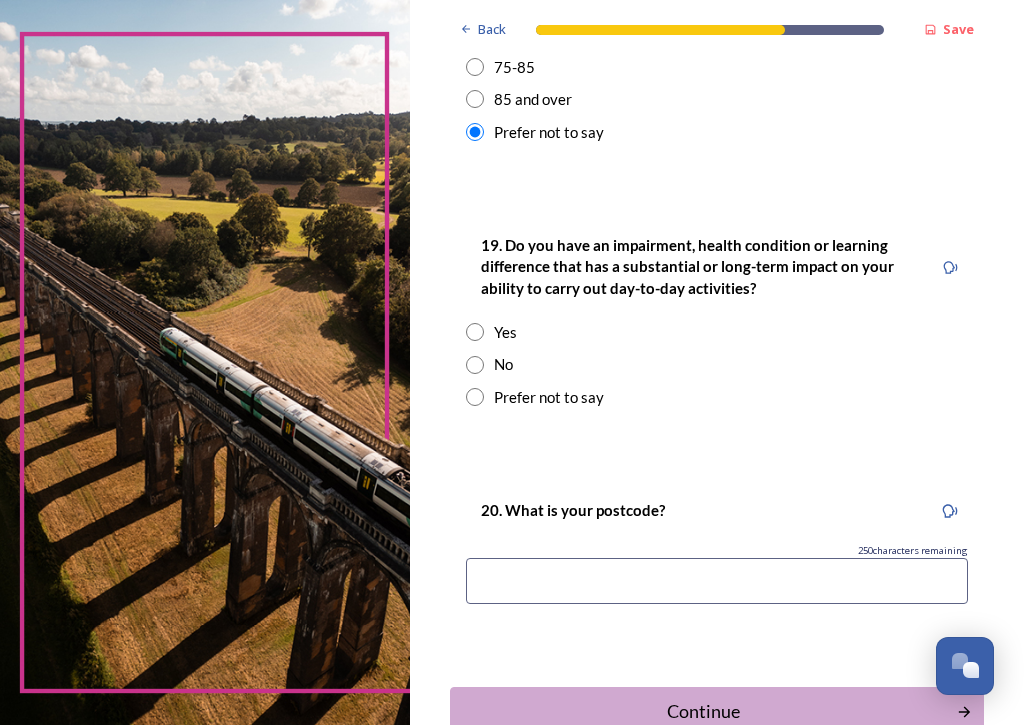 click at bounding box center (475, 332) 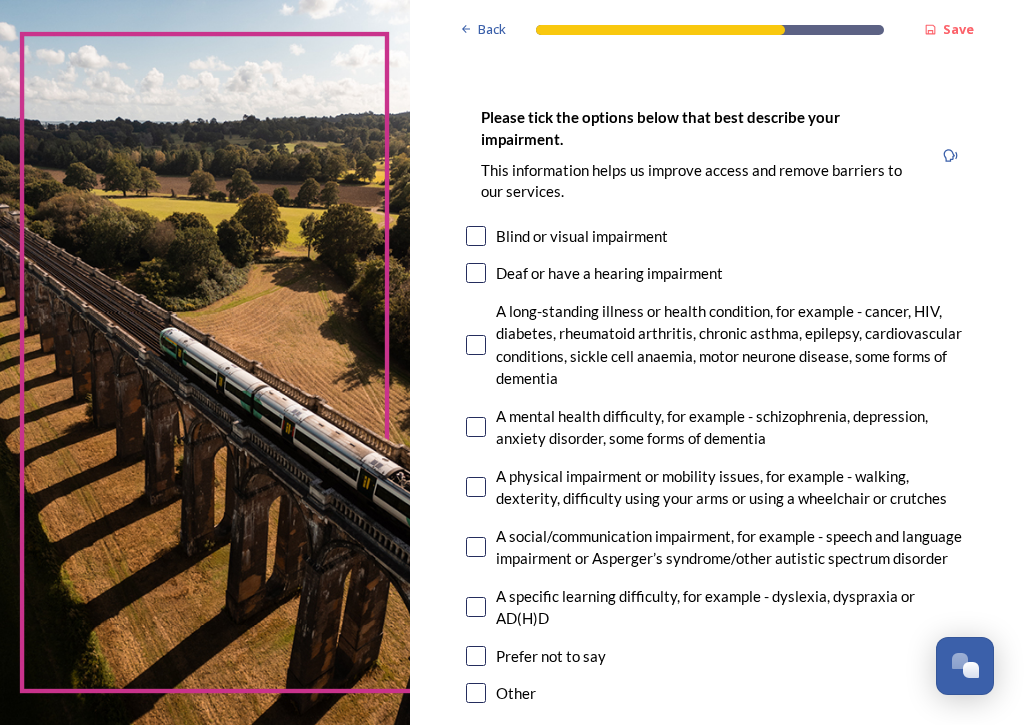 scroll, scrollTop: 1342, scrollLeft: 0, axis: vertical 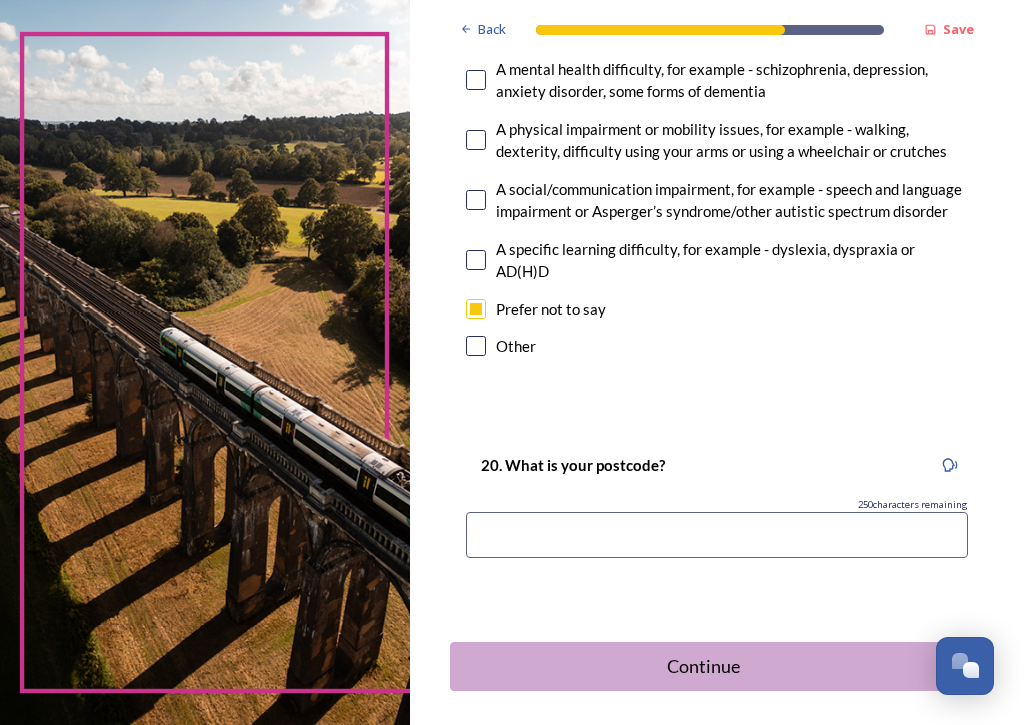 click at bounding box center [717, 535] 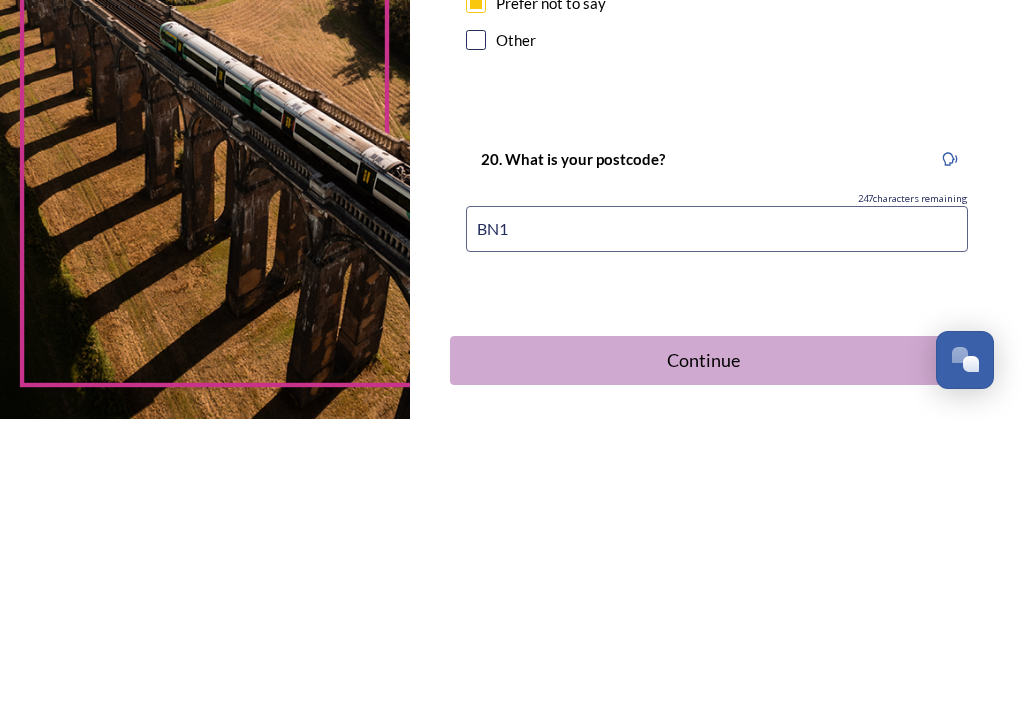 type on "BN13" 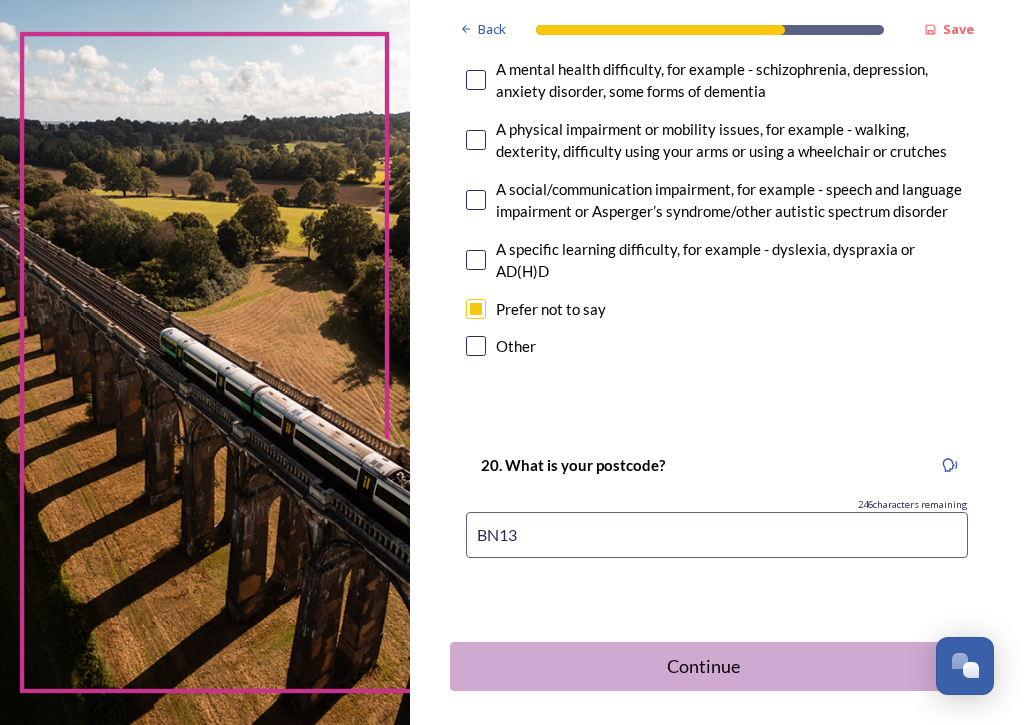 click on "Continue" at bounding box center [703, 666] 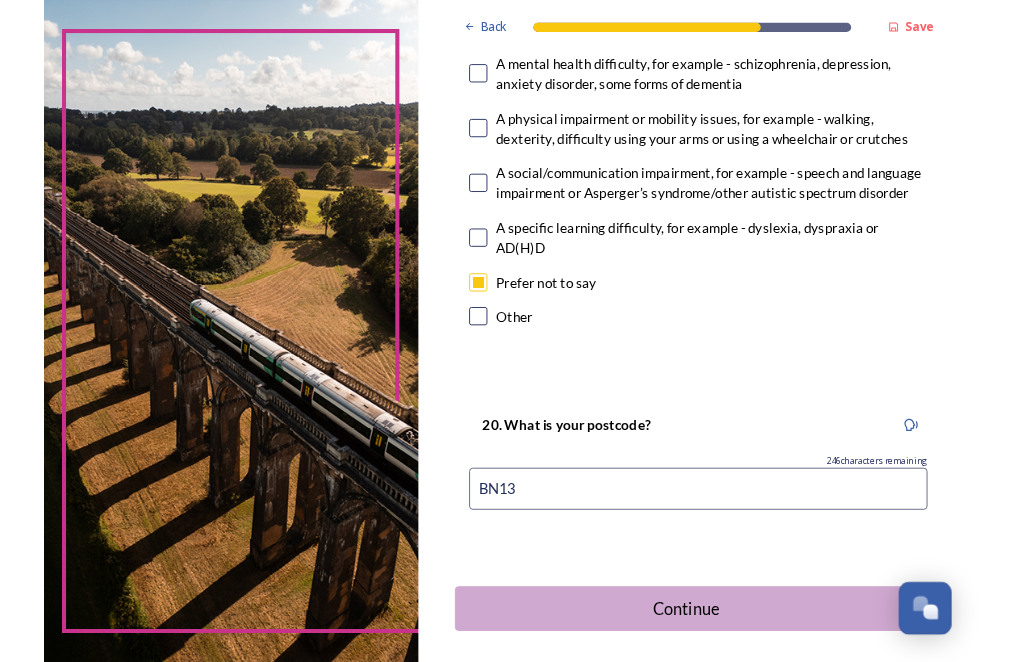 scroll, scrollTop: 0, scrollLeft: 0, axis: both 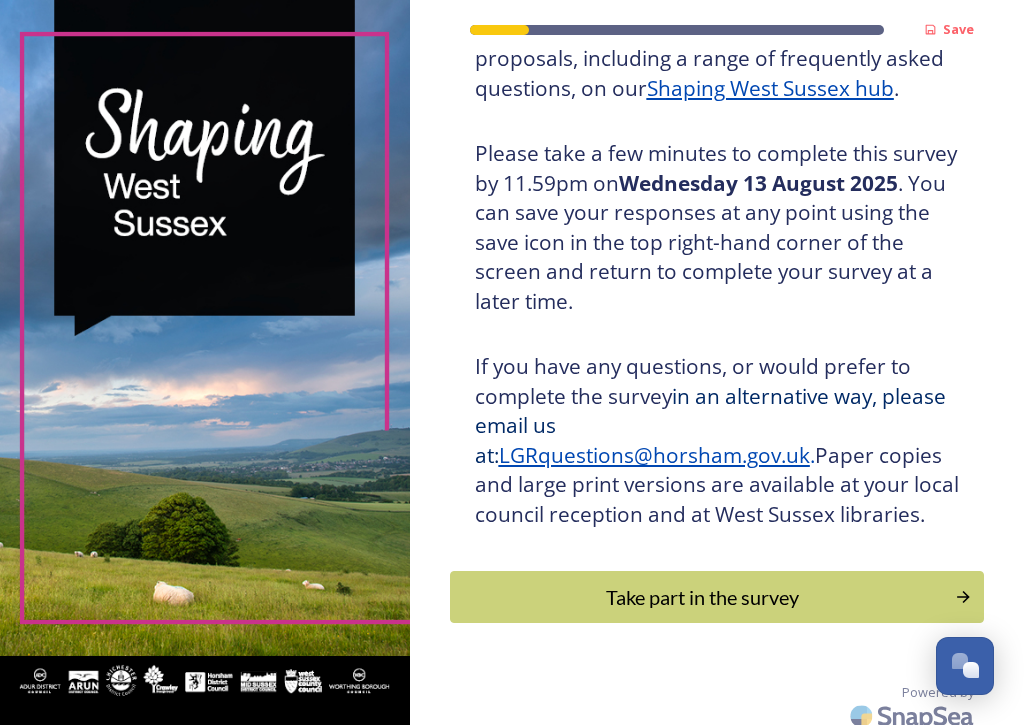 click on "Take part in the survey" at bounding box center [703, 597] 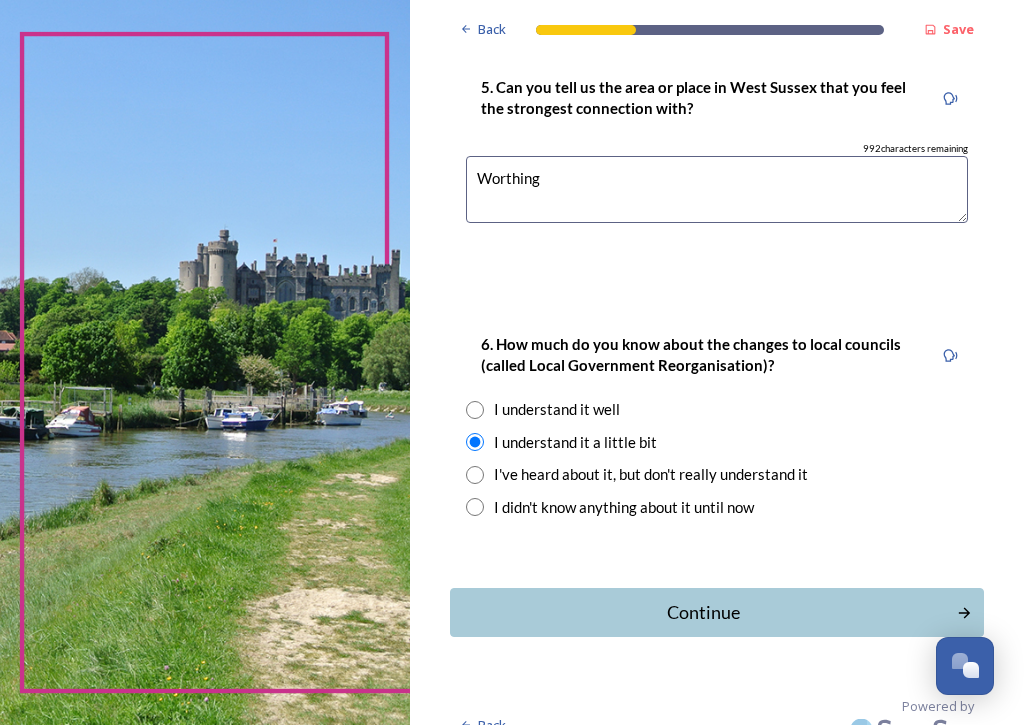 scroll, scrollTop: 2241, scrollLeft: 0, axis: vertical 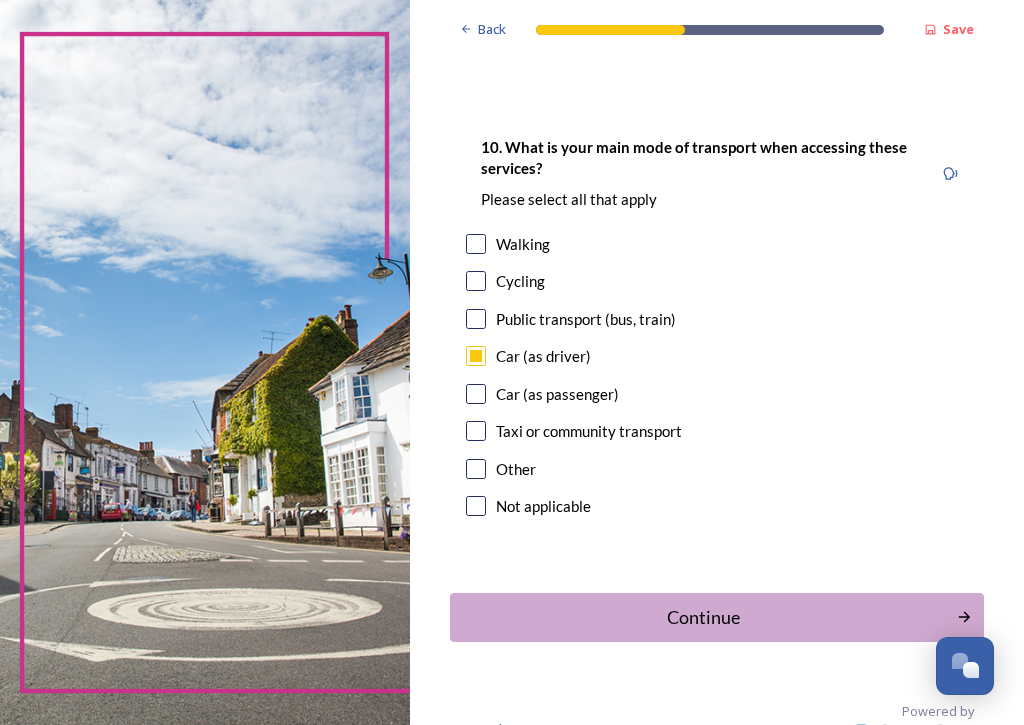 click on "Continue" at bounding box center [703, 617] 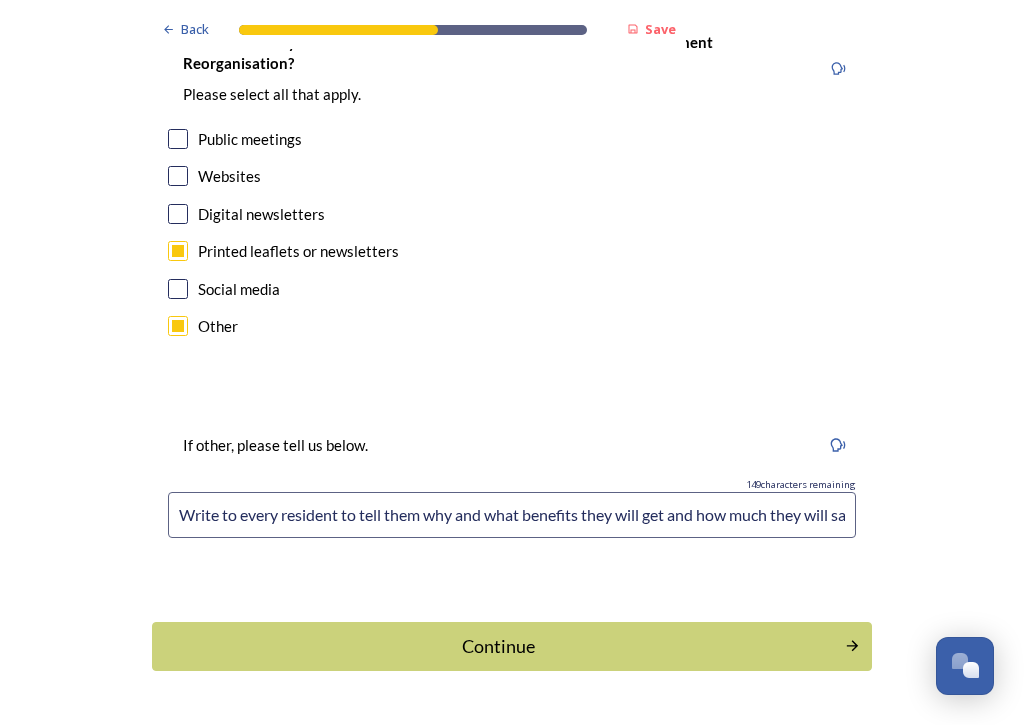 scroll, scrollTop: 6722, scrollLeft: 0, axis: vertical 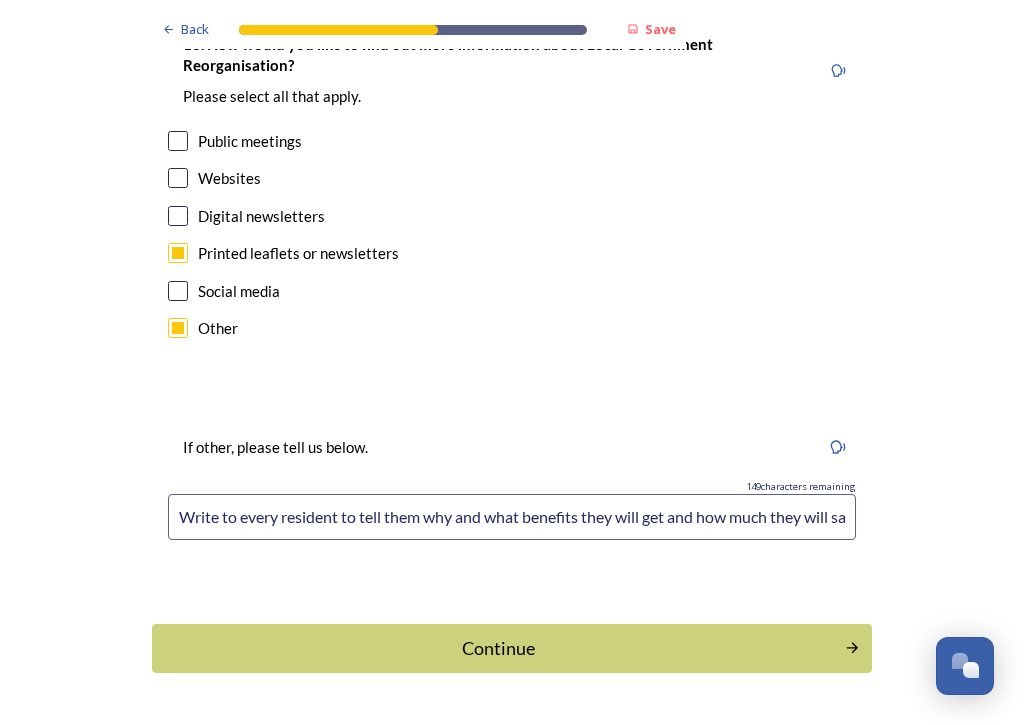 click on "Continue" at bounding box center (498, 648) 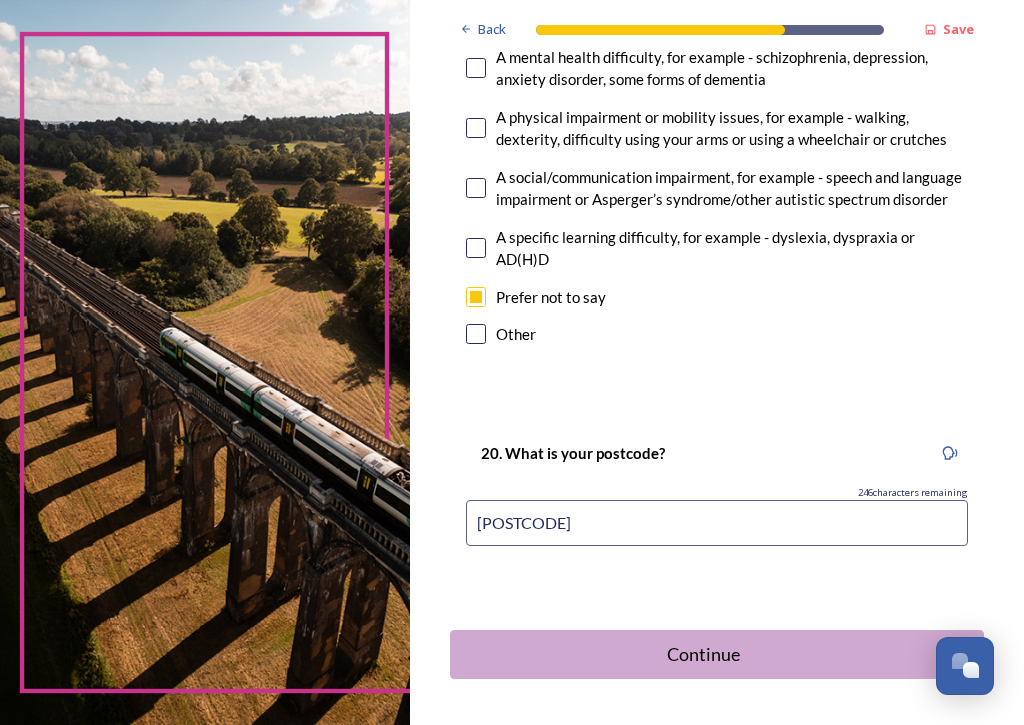 scroll, scrollTop: 1698, scrollLeft: 0, axis: vertical 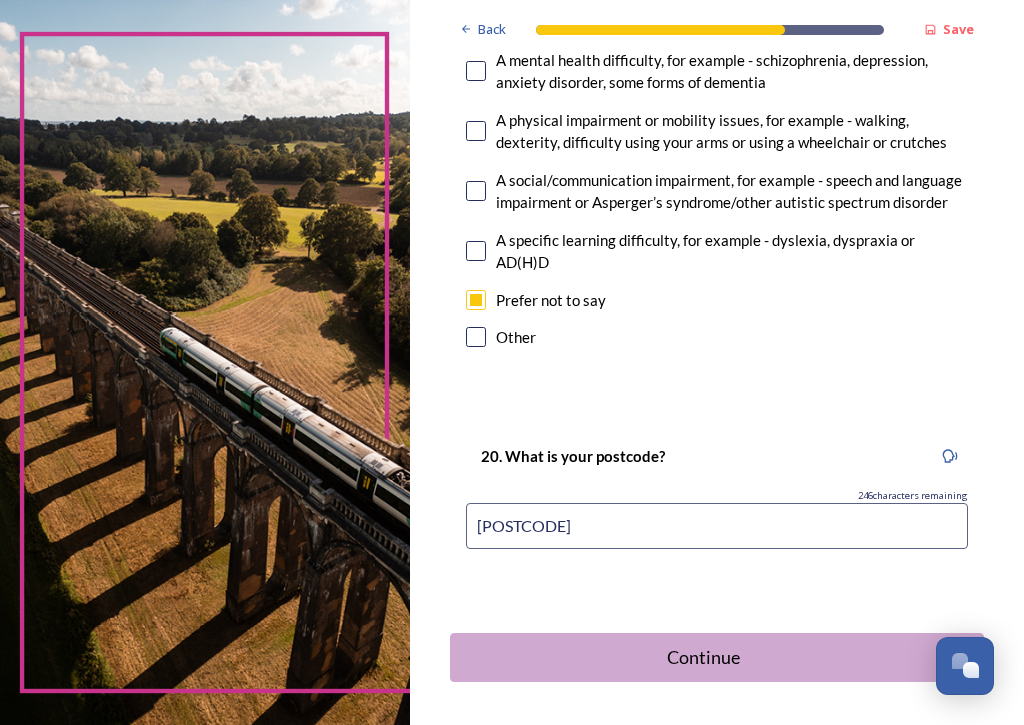 click on "Continue" at bounding box center [703, 657] 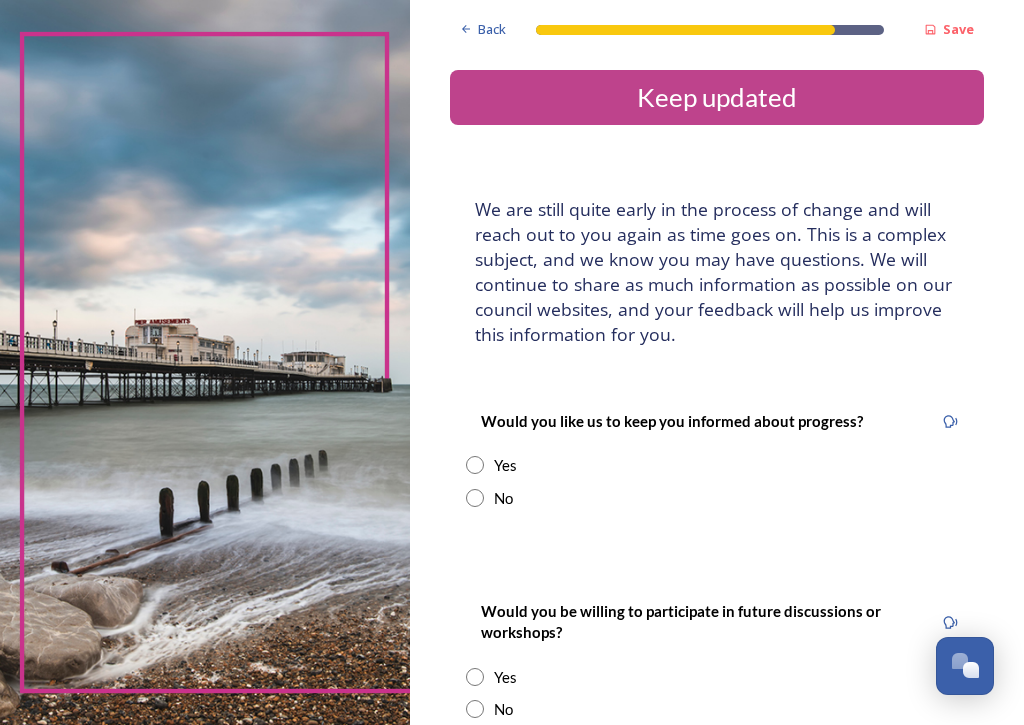 click at bounding box center [475, 465] 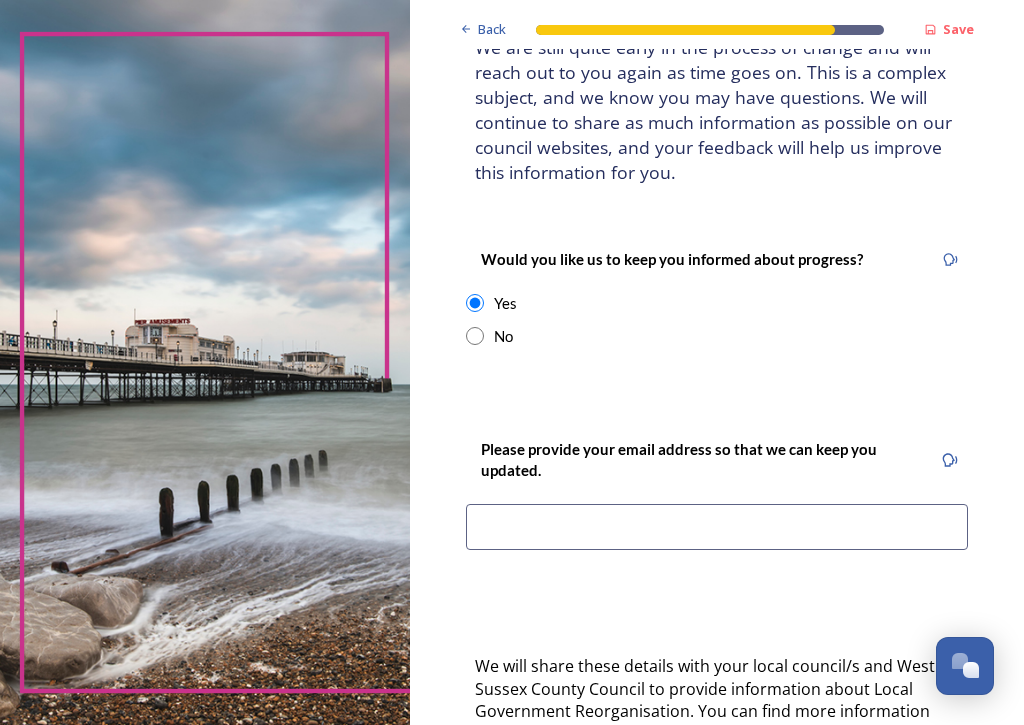 scroll, scrollTop: 167, scrollLeft: 0, axis: vertical 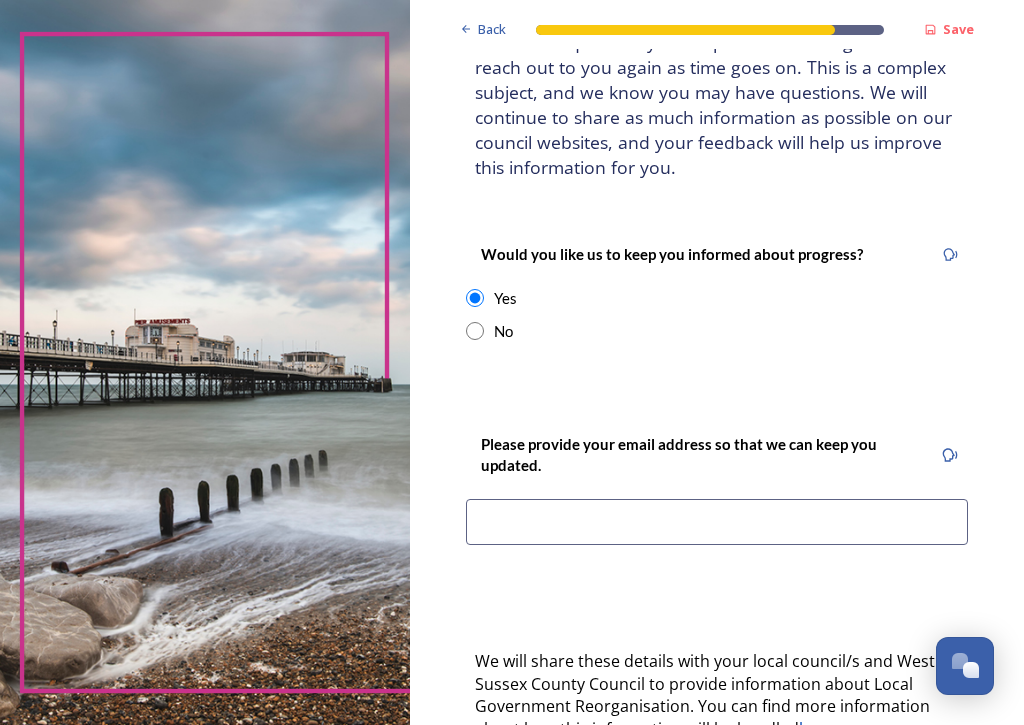 click at bounding box center [717, 522] 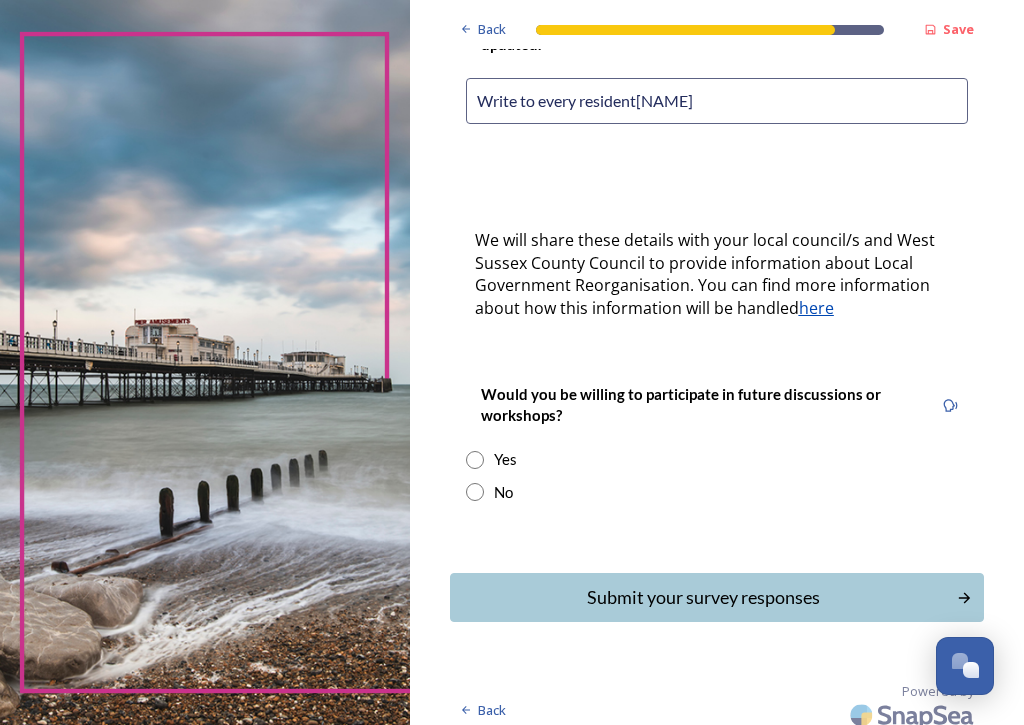 scroll, scrollTop: 587, scrollLeft: 0, axis: vertical 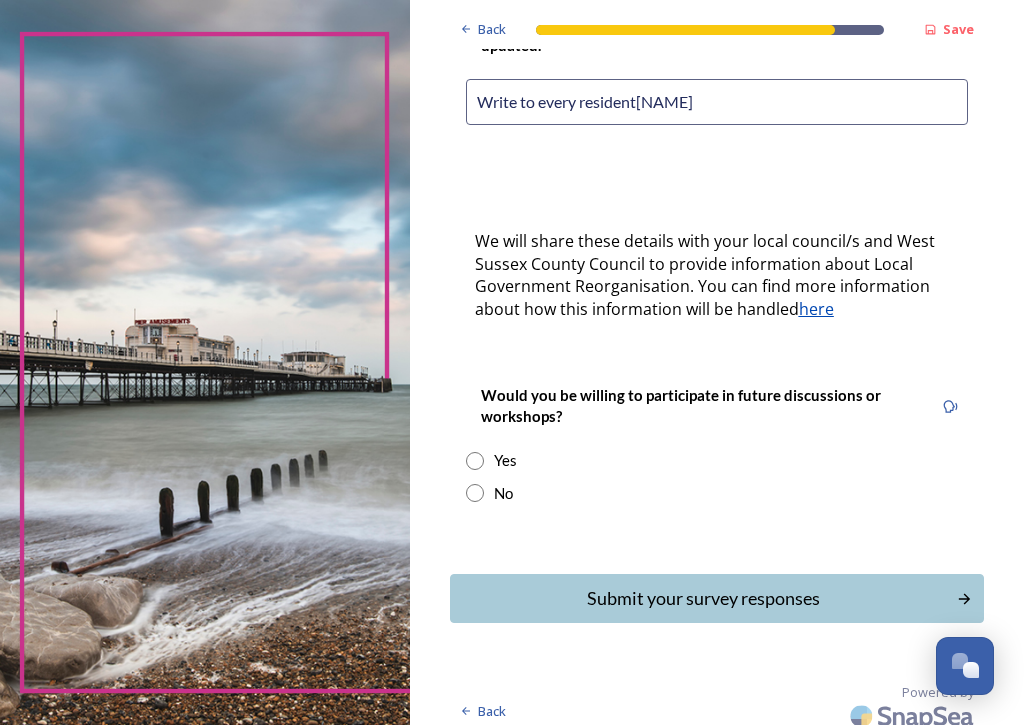 type on "Write to every resident" 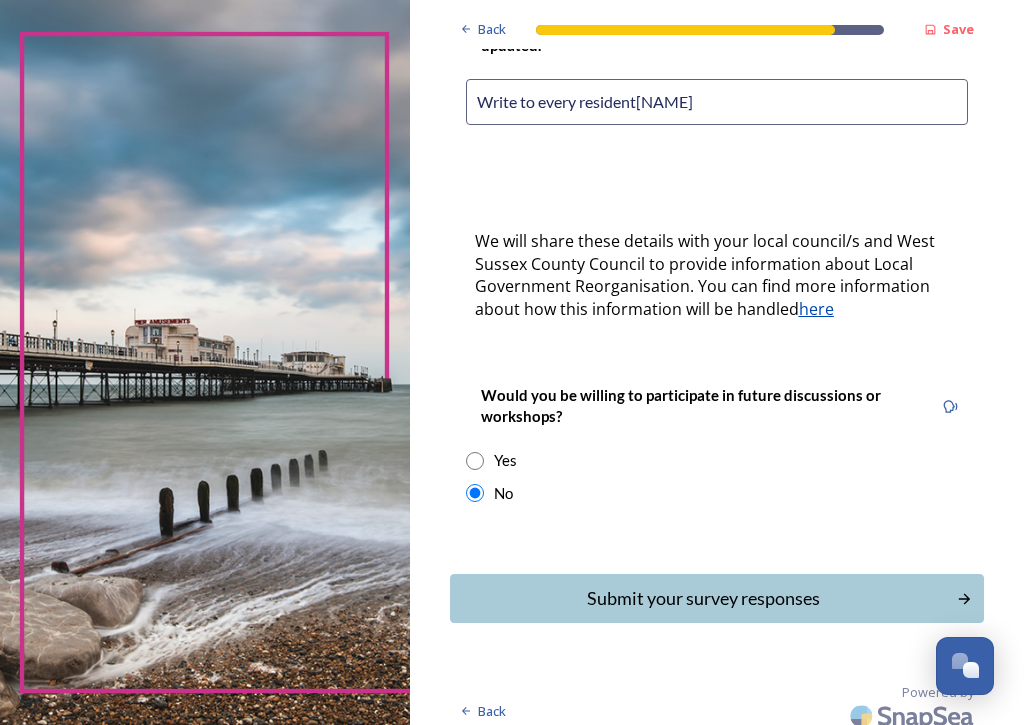 click on "Submit your survey responses" at bounding box center [703, 598] 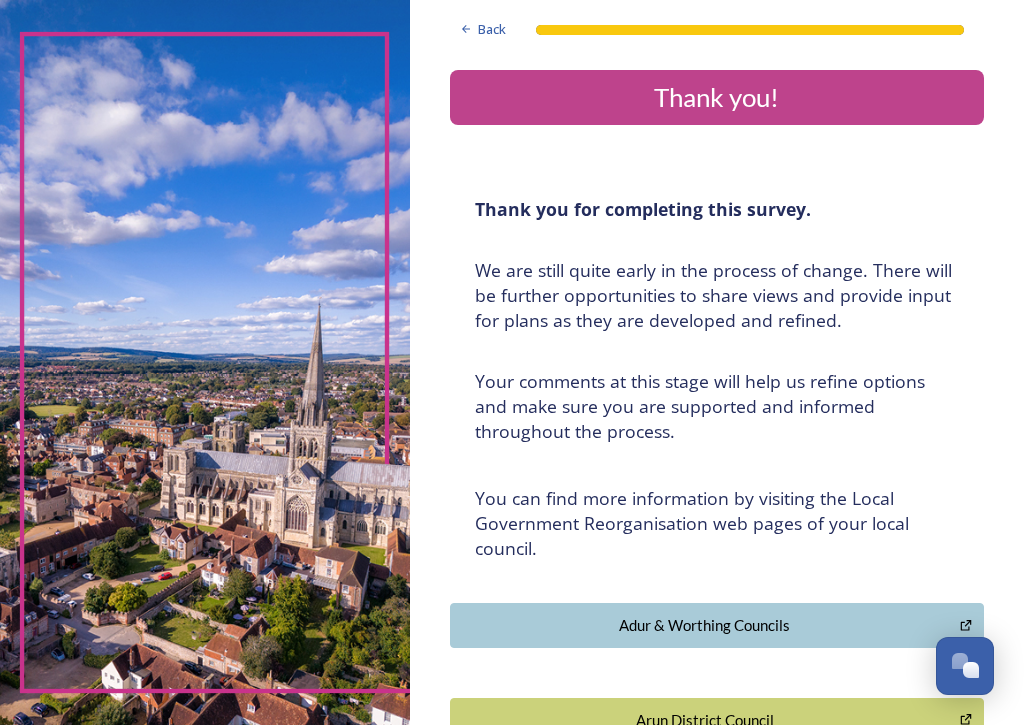 scroll, scrollTop: 0, scrollLeft: 0, axis: both 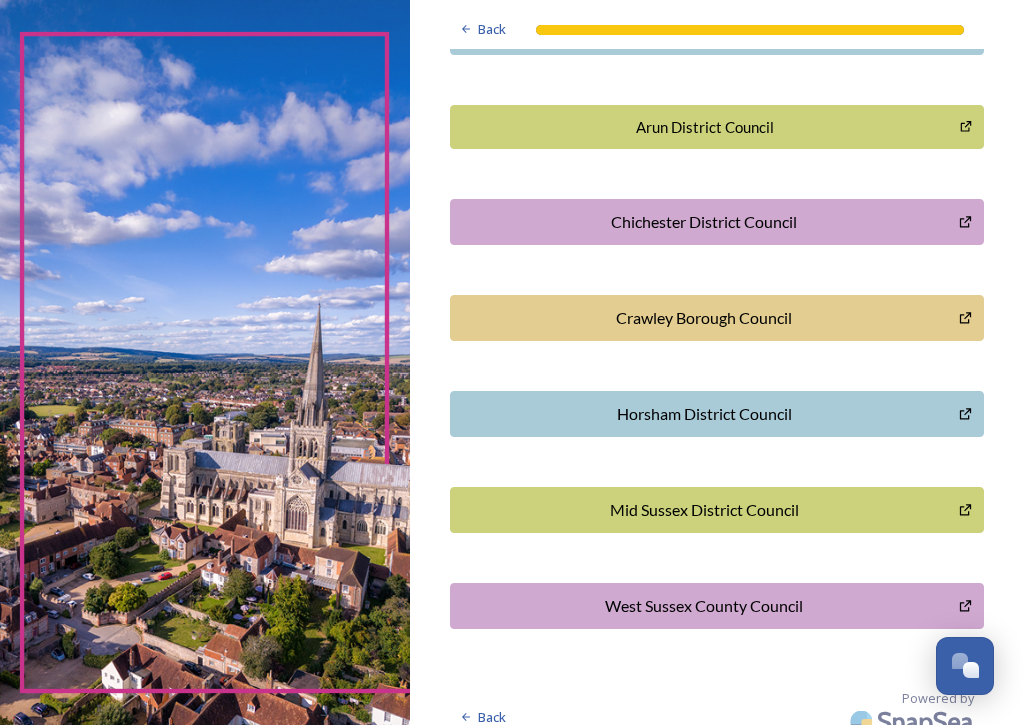 click on "West Sussex County Council" at bounding box center [704, 606] 